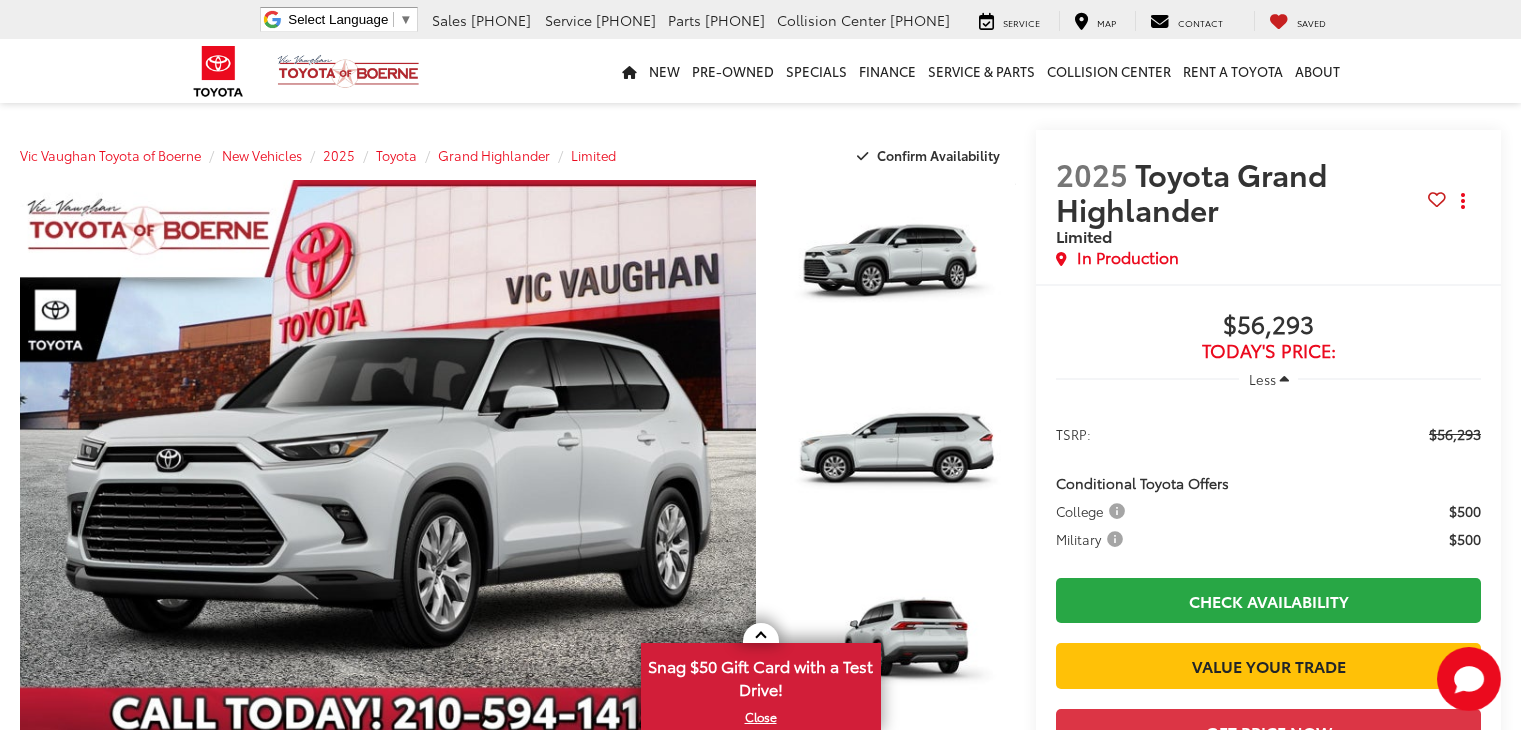 scroll, scrollTop: 0, scrollLeft: 0, axis: both 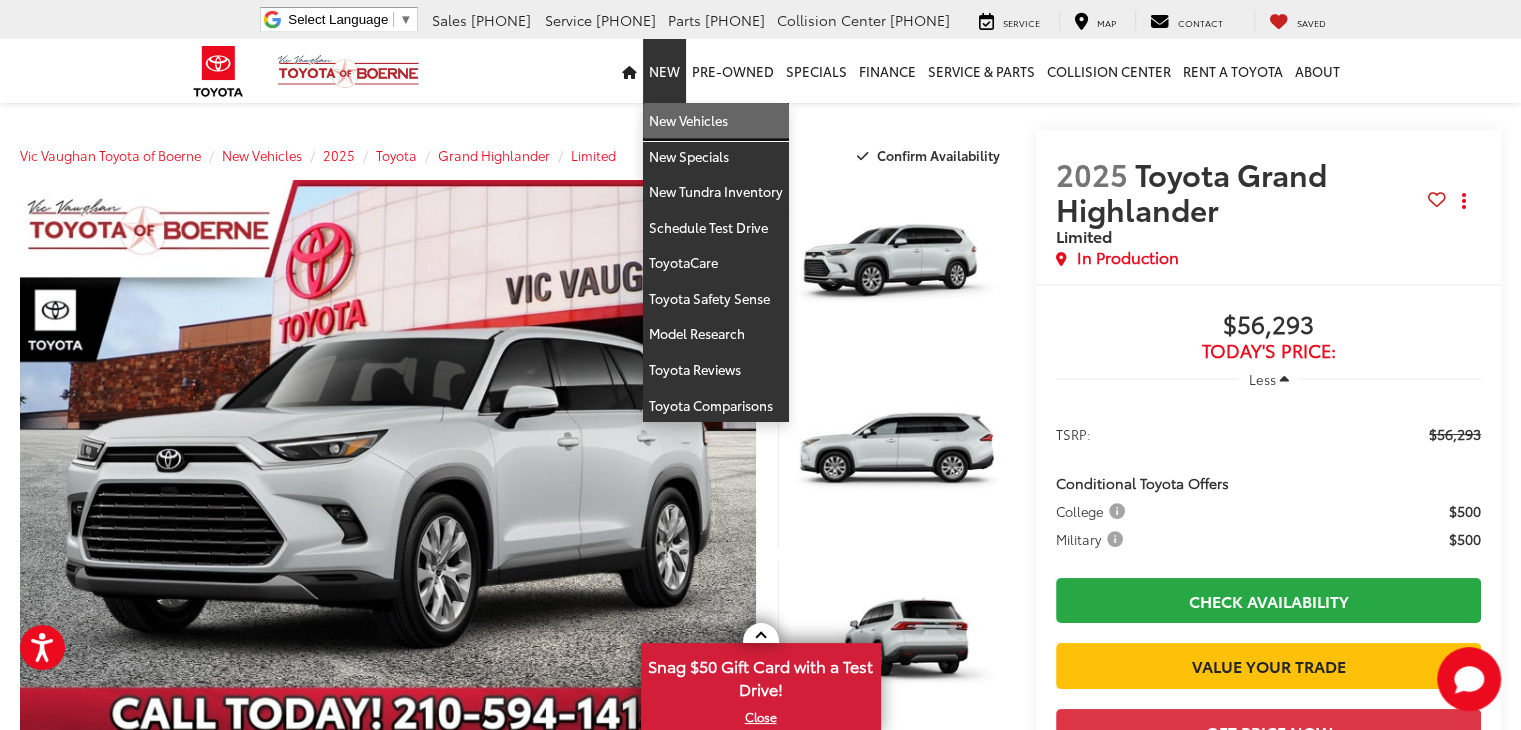 click on "New Vehicles" at bounding box center (716, 121) 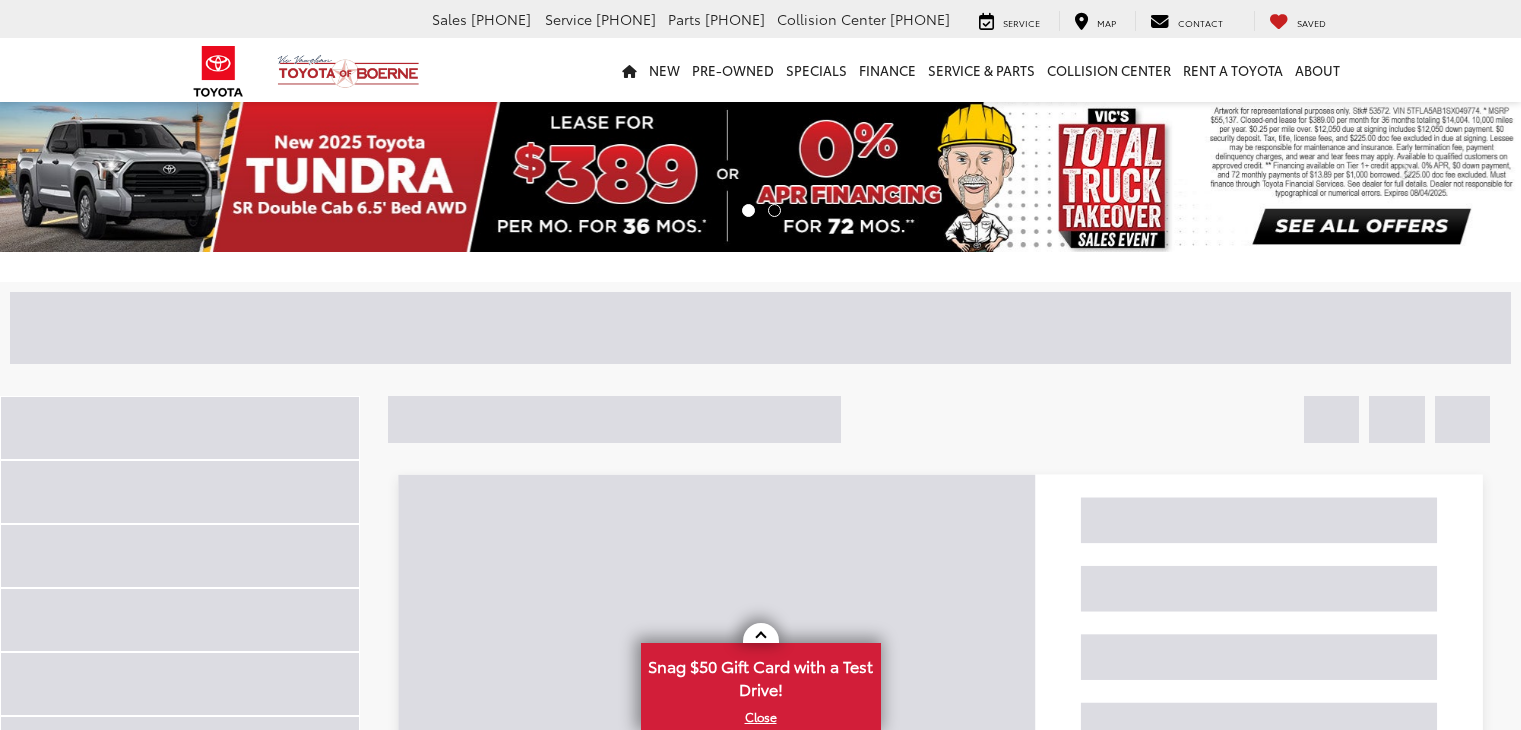 scroll, scrollTop: 0, scrollLeft: 0, axis: both 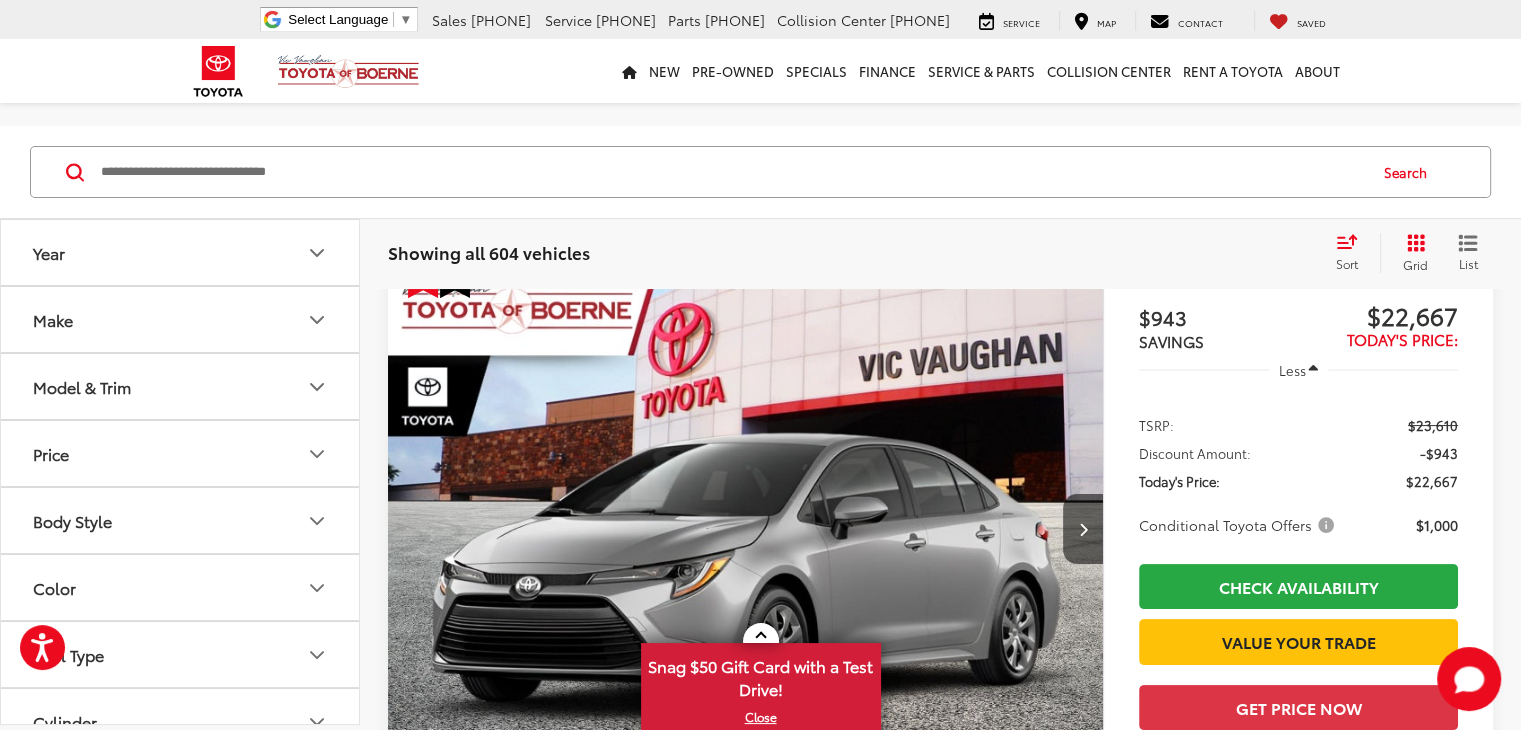 click 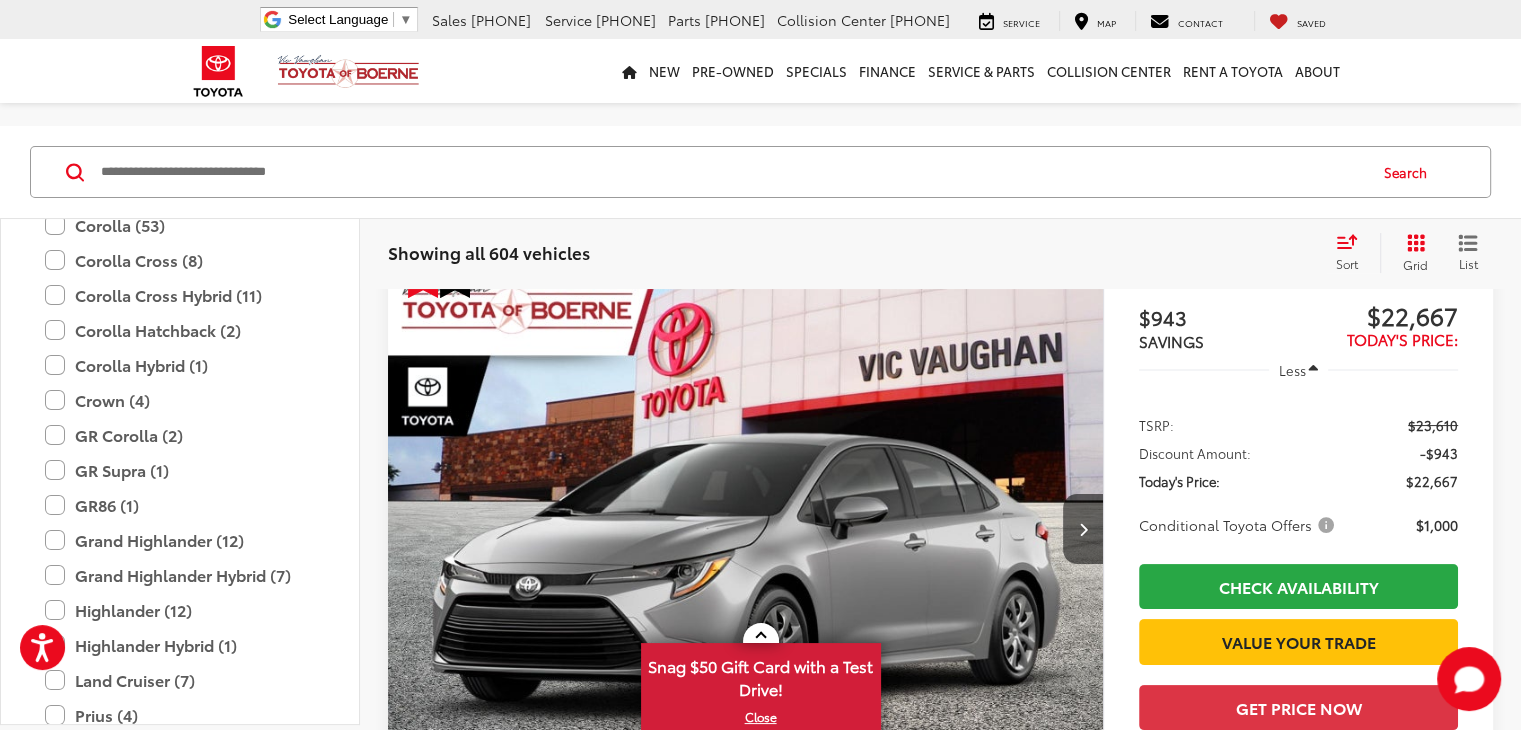 scroll, scrollTop: 395, scrollLeft: 0, axis: vertical 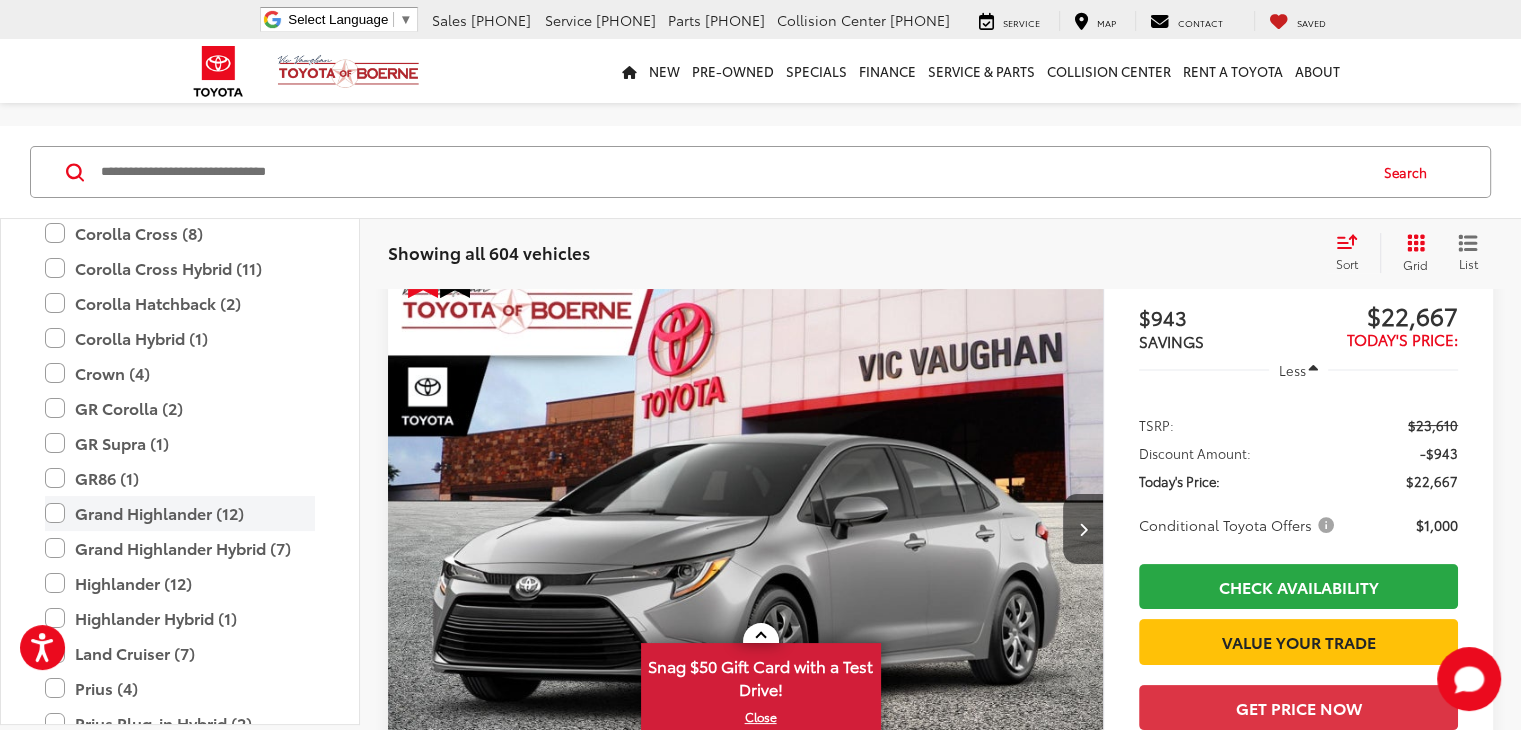 click on "Grand Highlander (12)" at bounding box center (180, 513) 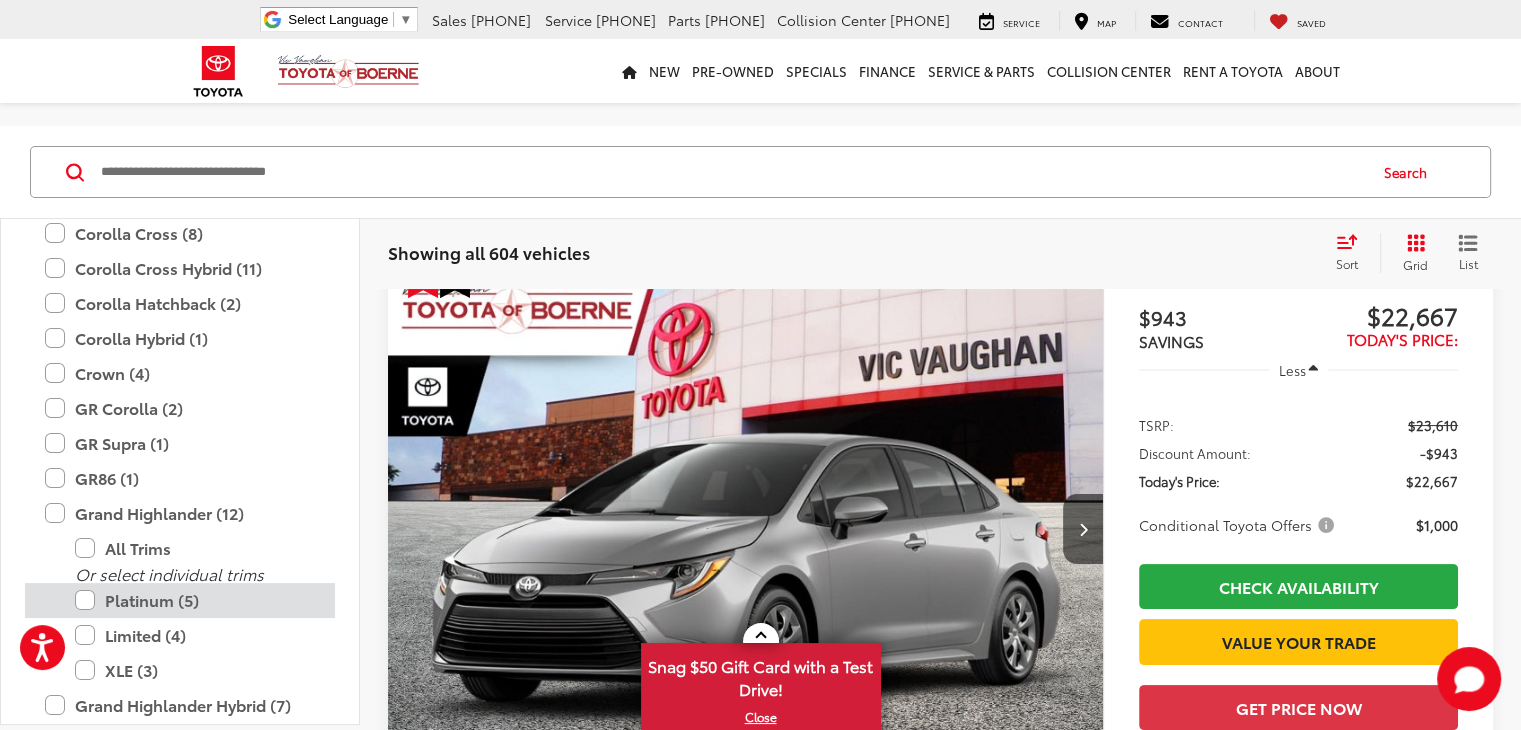 click on "Platinum (5)" at bounding box center [195, 599] 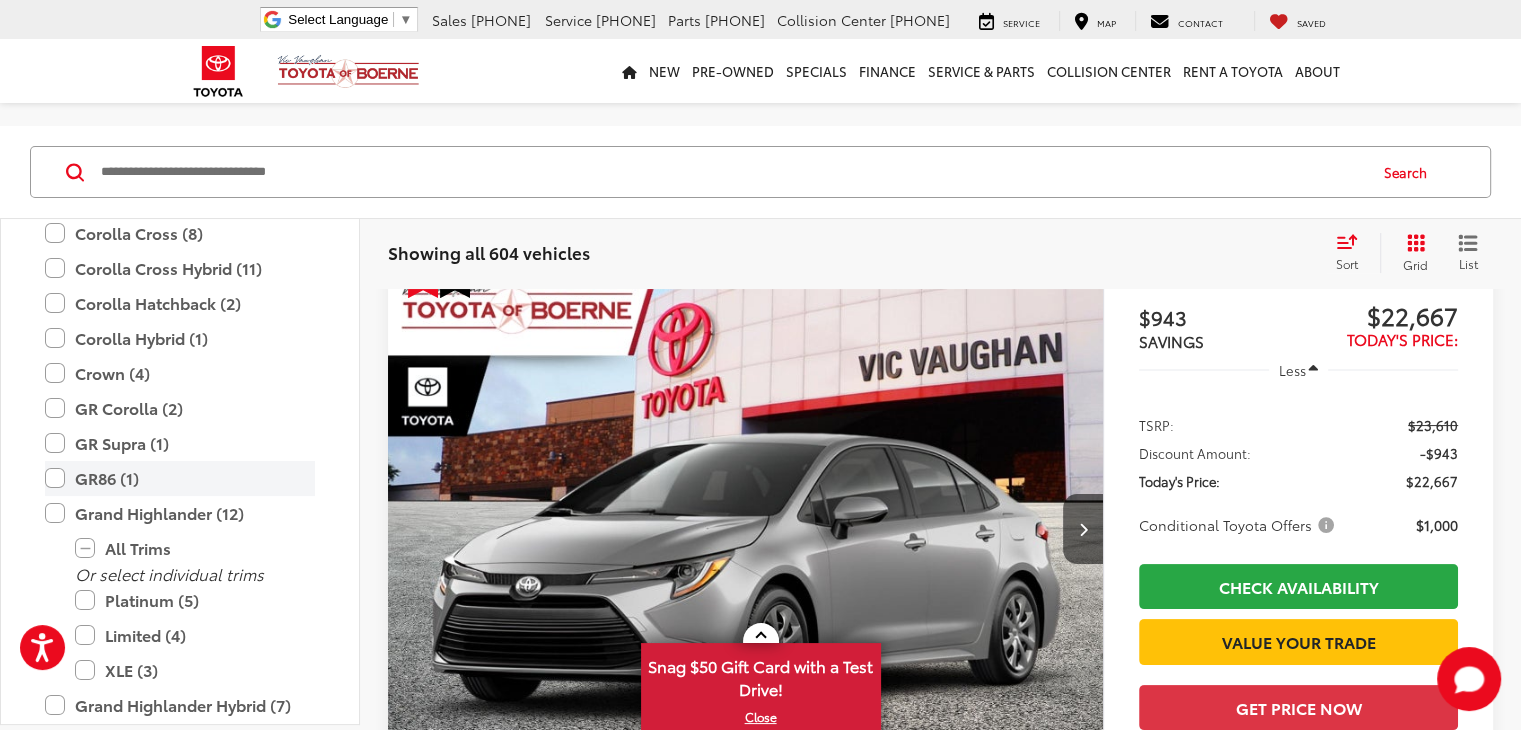 scroll, scrollTop: 156, scrollLeft: 0, axis: vertical 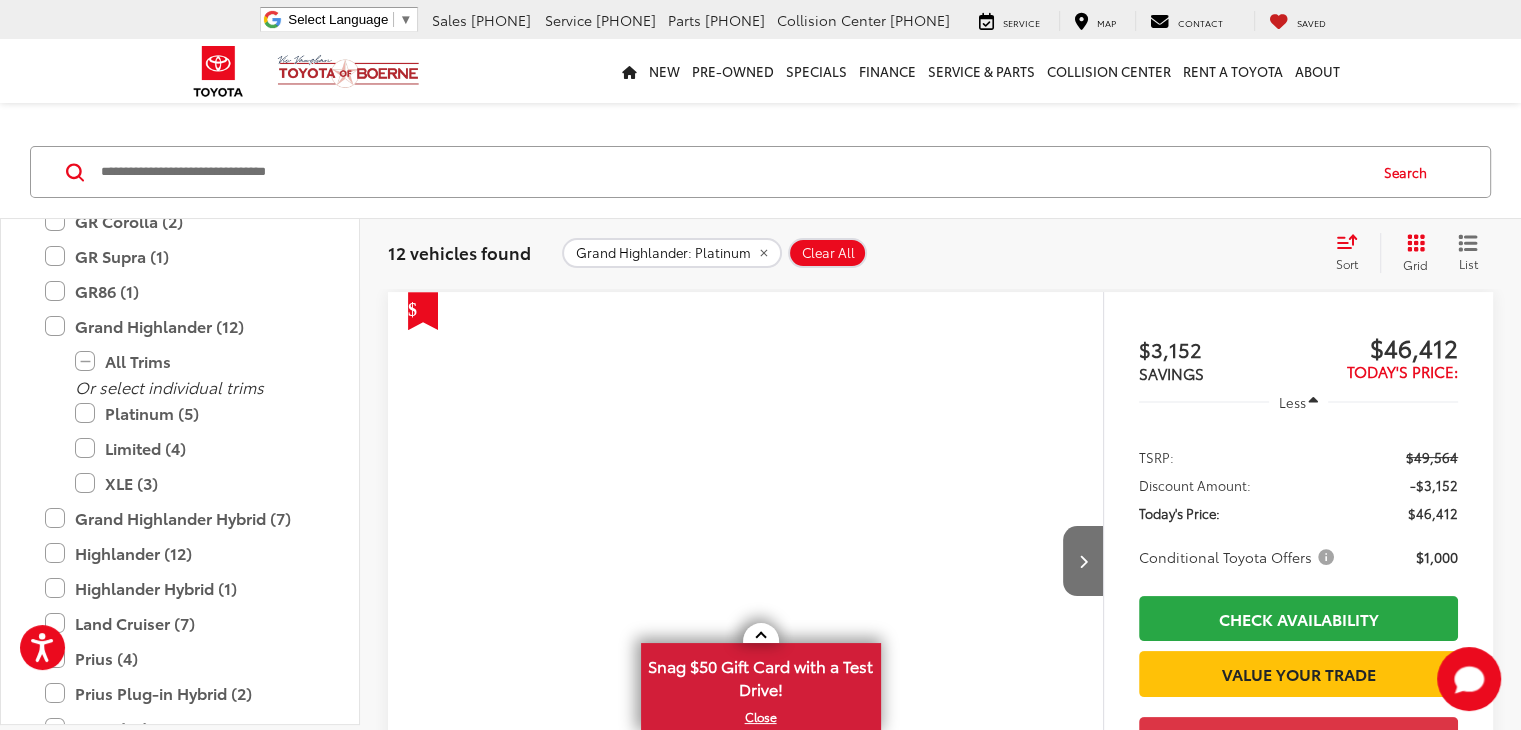 drag, startPoint x: 352, startPoint y: 357, endPoint x: 350, endPoint y: 419, distance: 62.03225 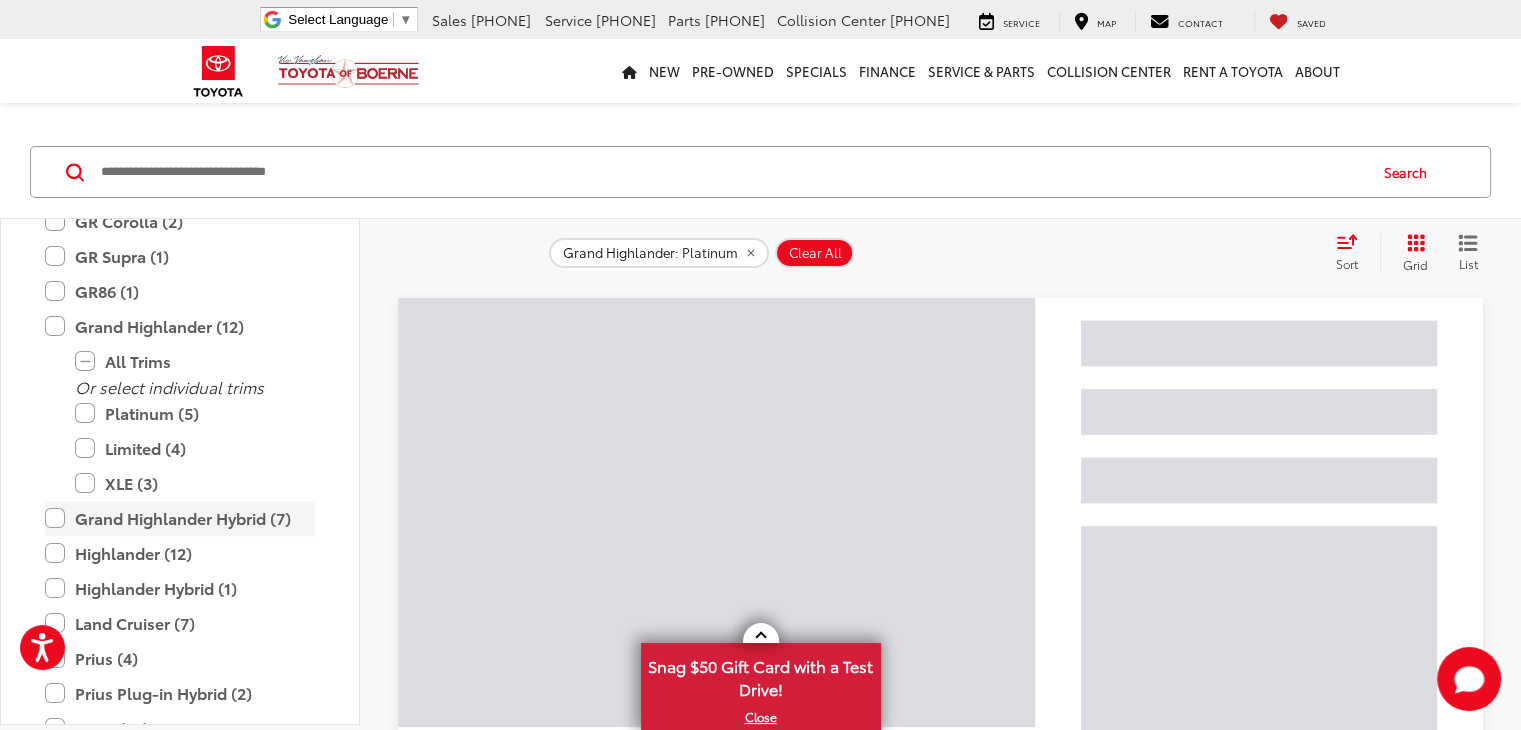 scroll, scrollTop: 670, scrollLeft: 0, axis: vertical 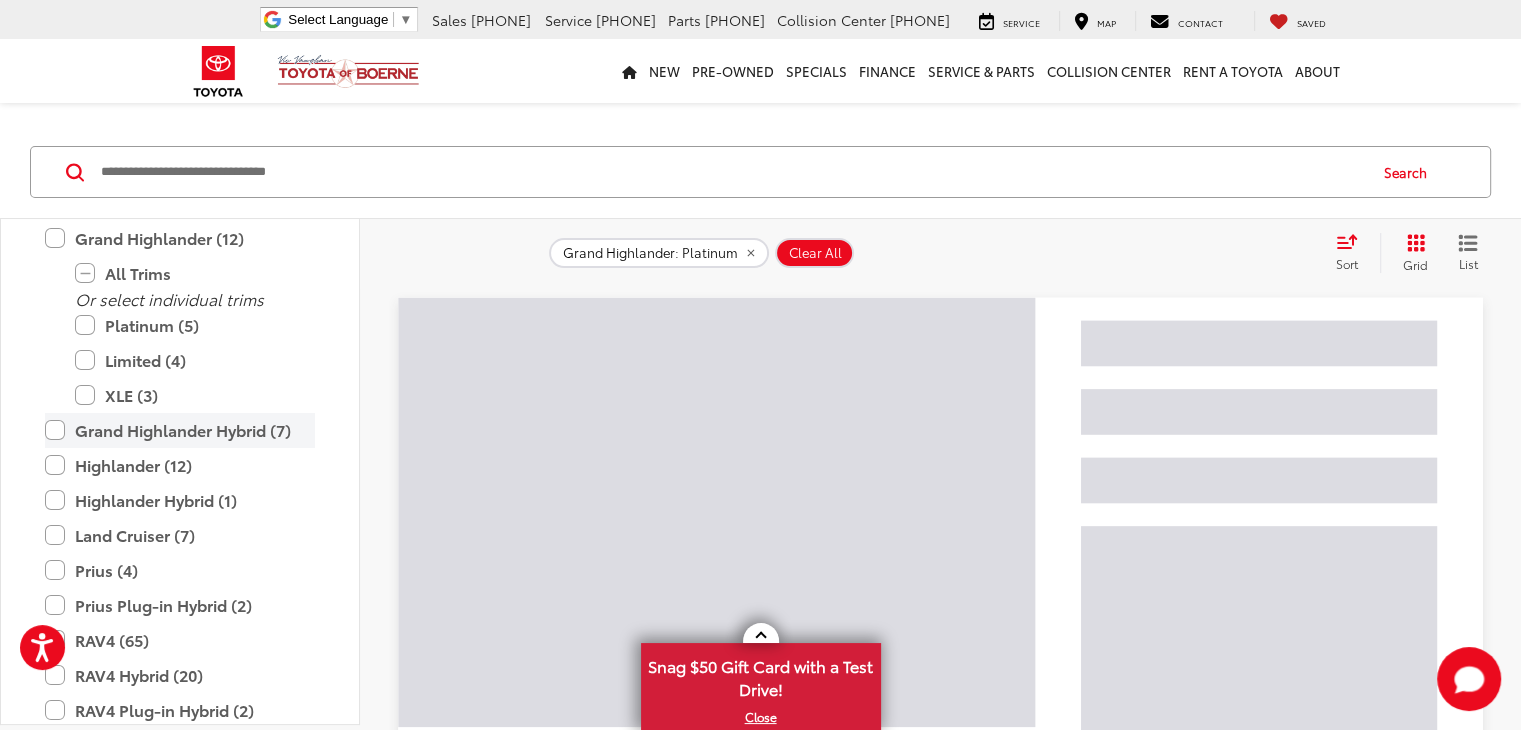 click on "Grand Highlander Hybrid (7)" at bounding box center (180, 430) 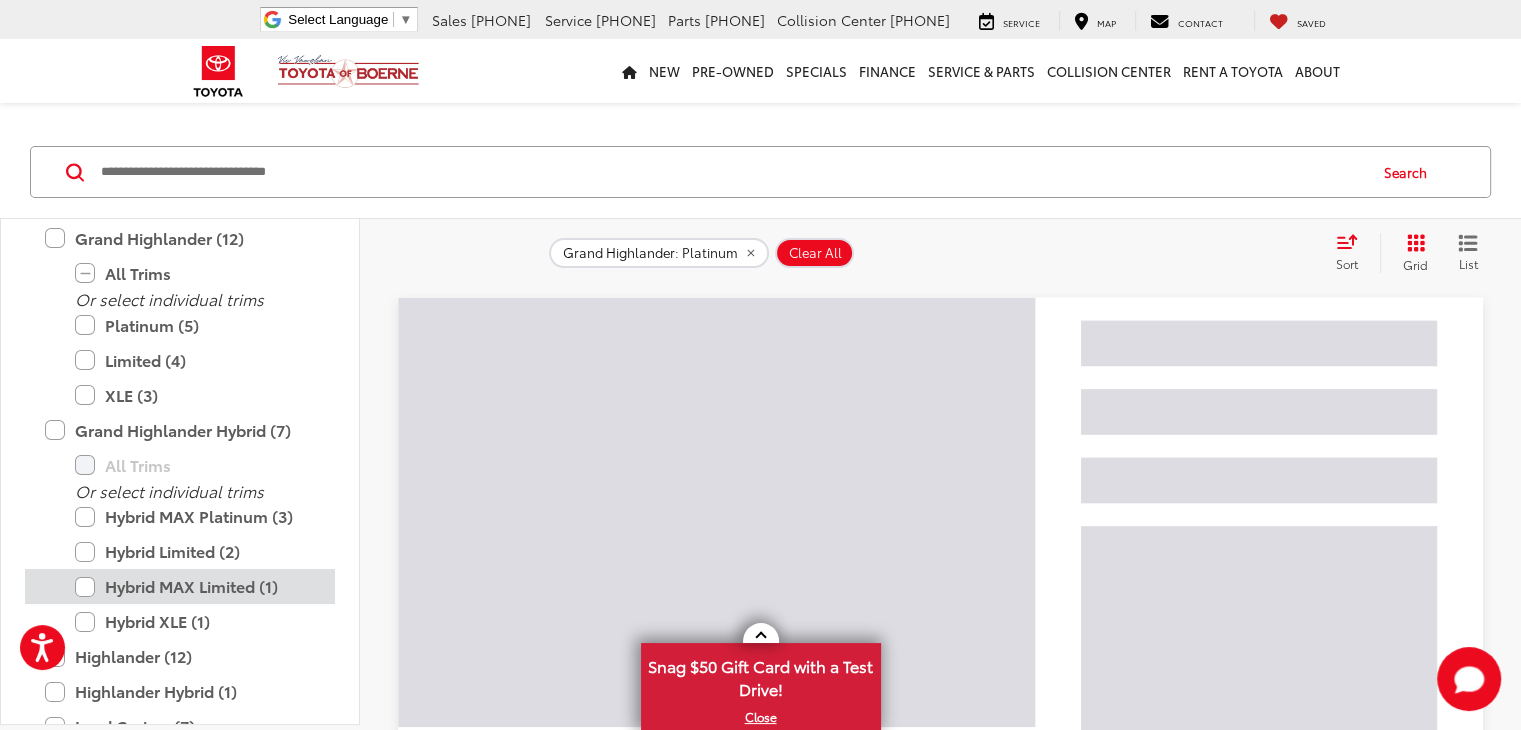 click on "Hybrid MAX Limited (1)" at bounding box center (195, 586) 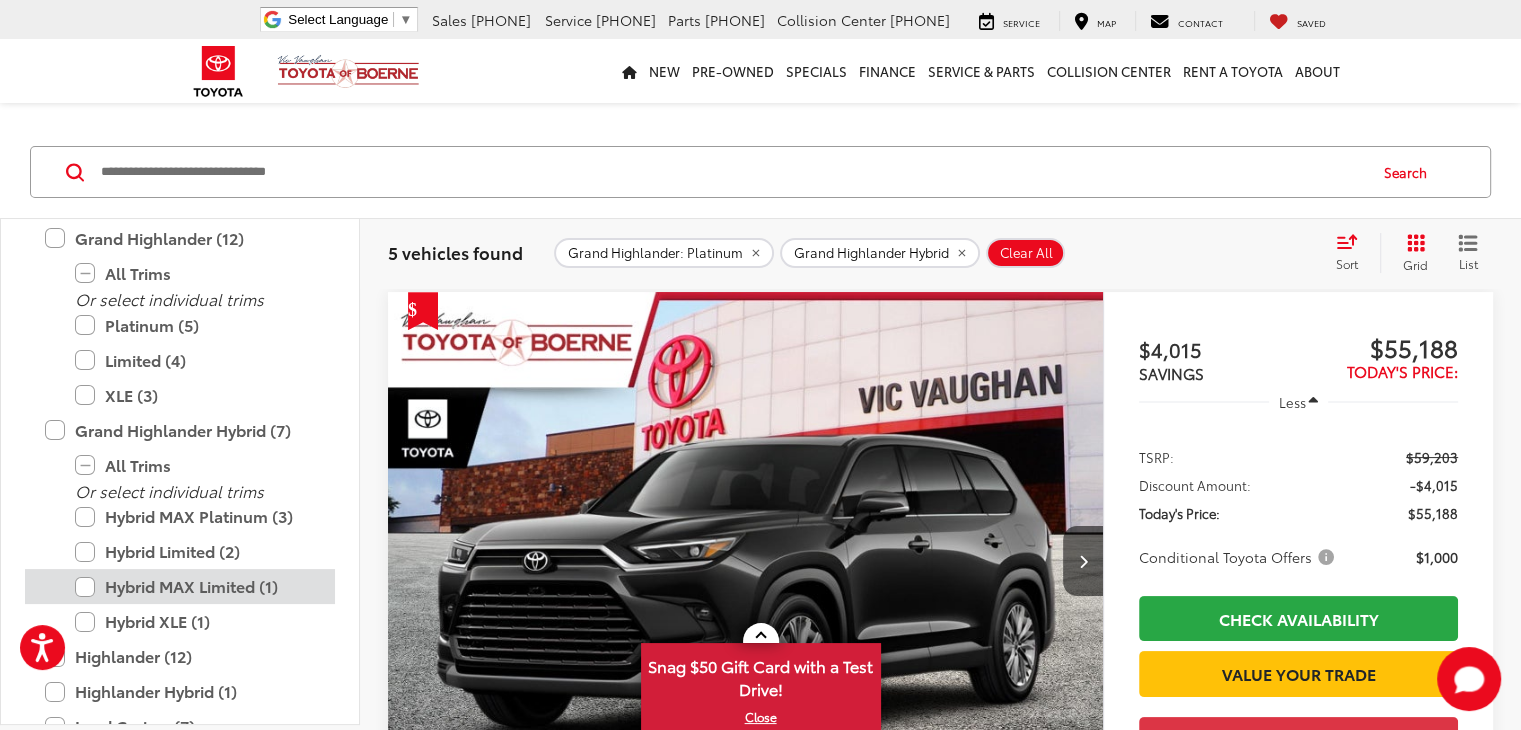 click on "Hybrid MAX Limited (1)" at bounding box center [195, 586] 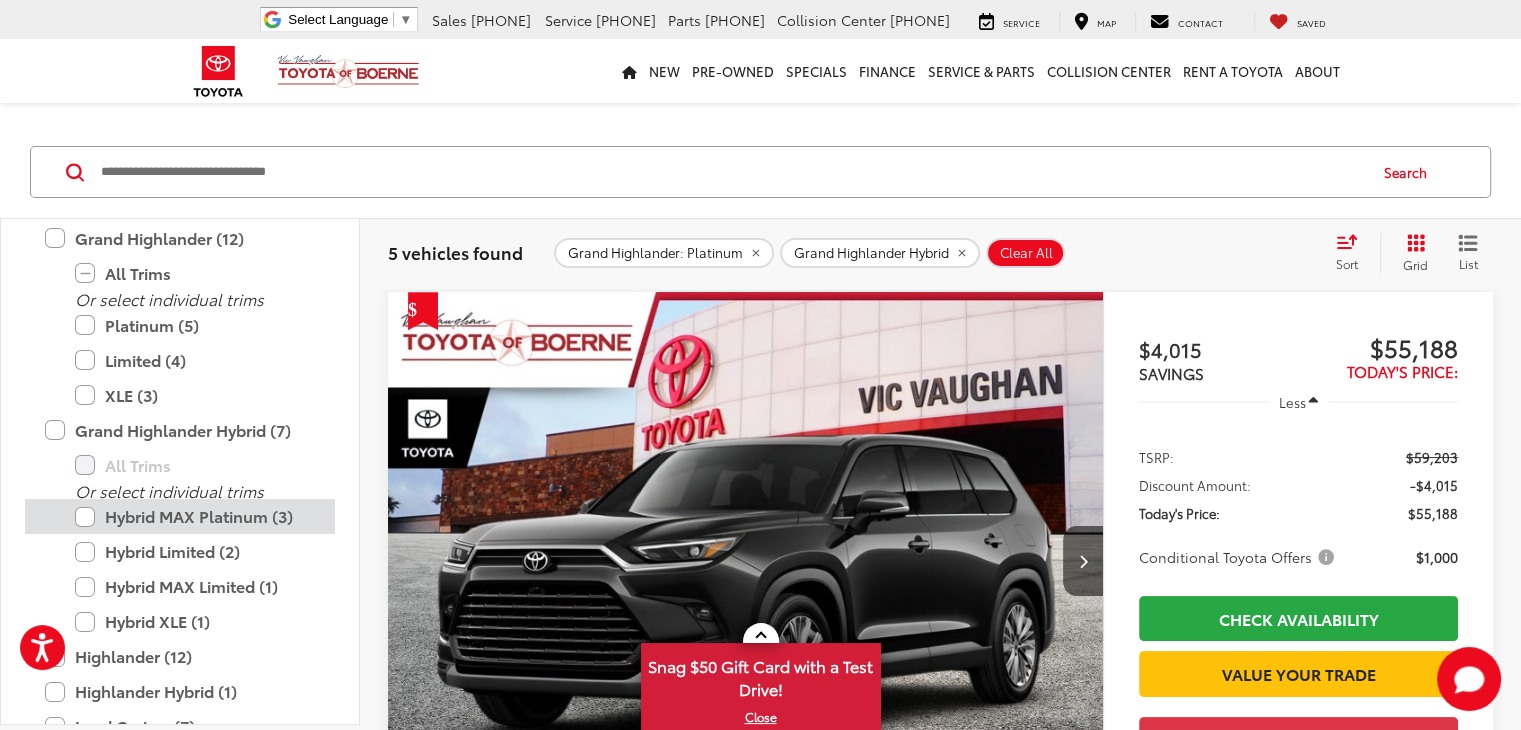 click on "Hybrid MAX Platinum (3)" at bounding box center [195, 516] 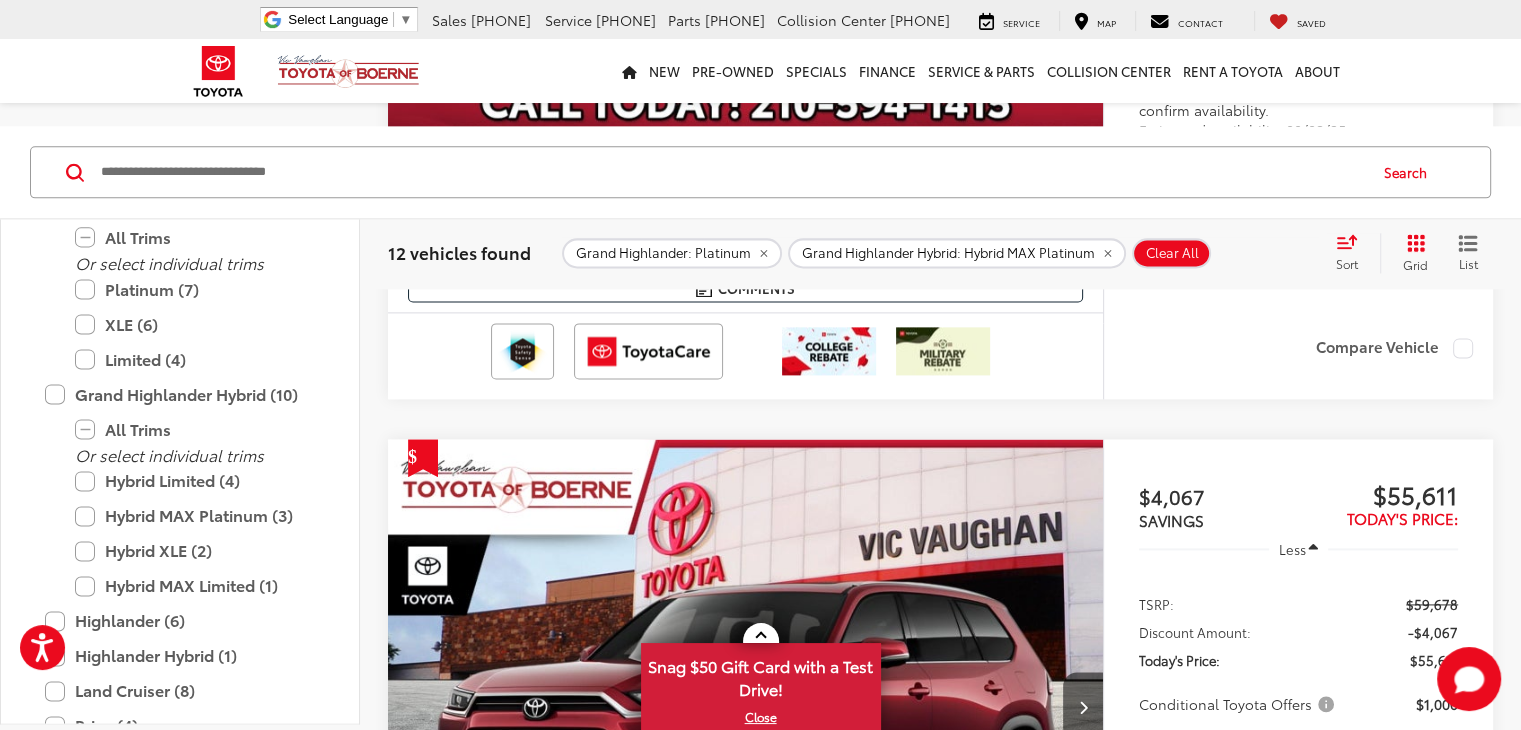 scroll, scrollTop: 2639, scrollLeft: 0, axis: vertical 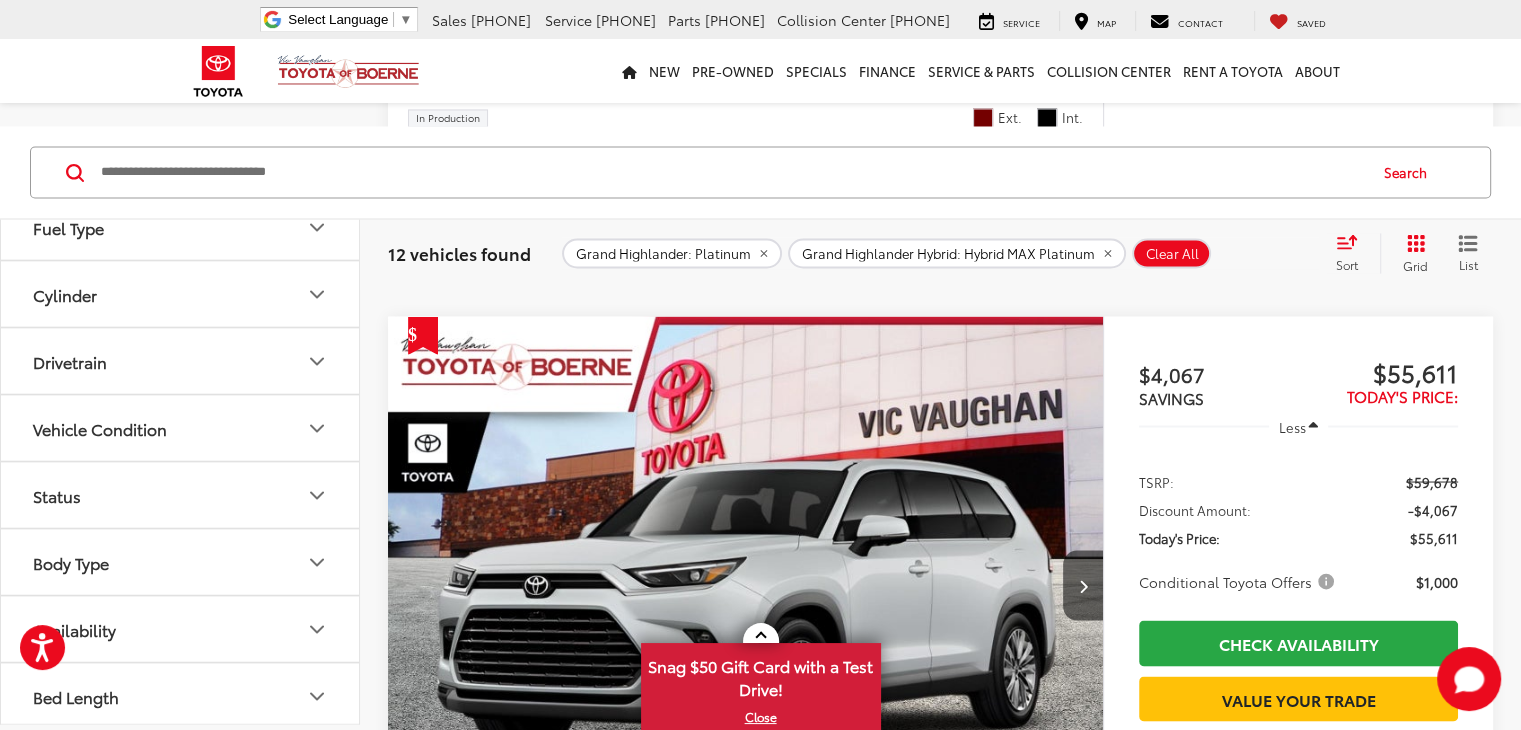 click on "Get Price Now" at bounding box center (1298, 763) 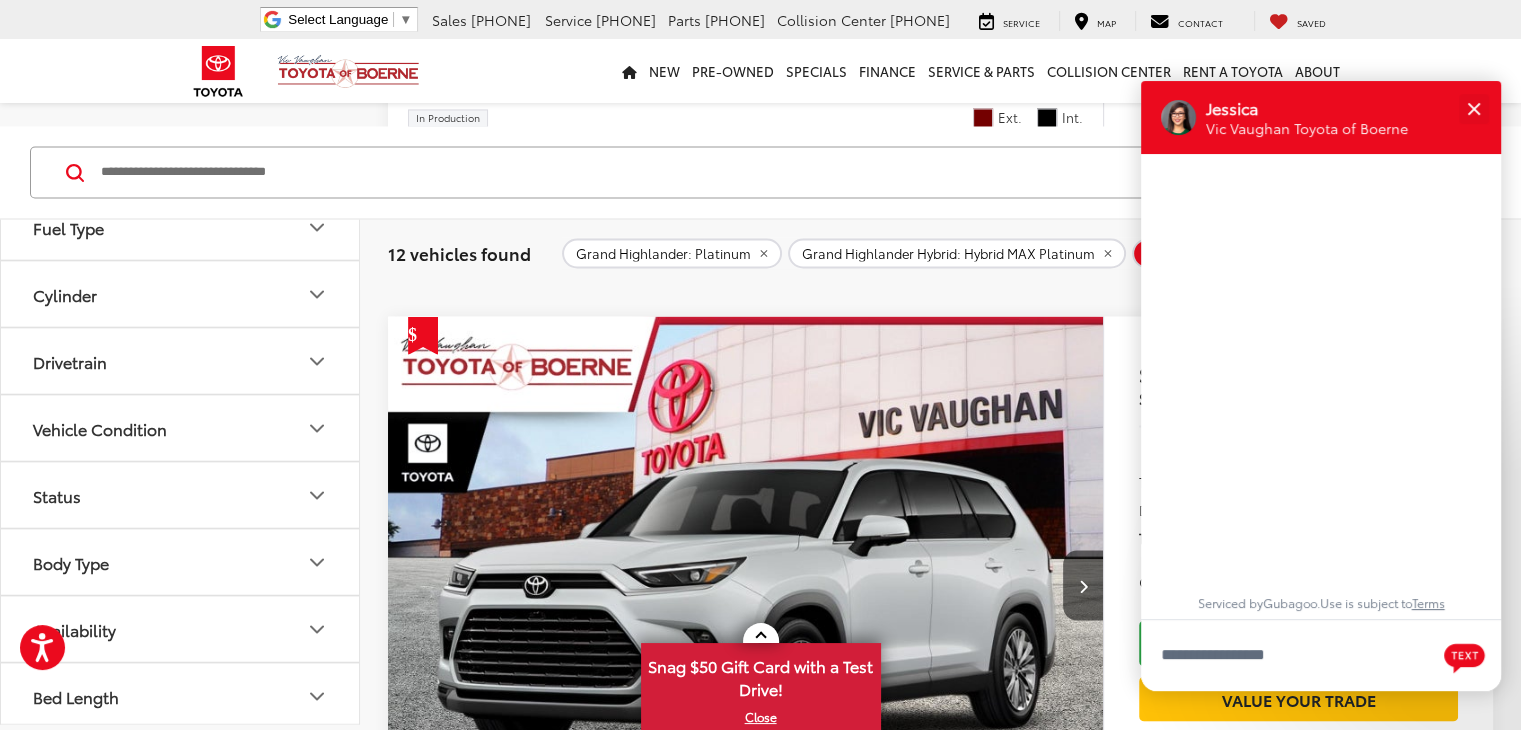scroll, scrollTop: 24, scrollLeft: 0, axis: vertical 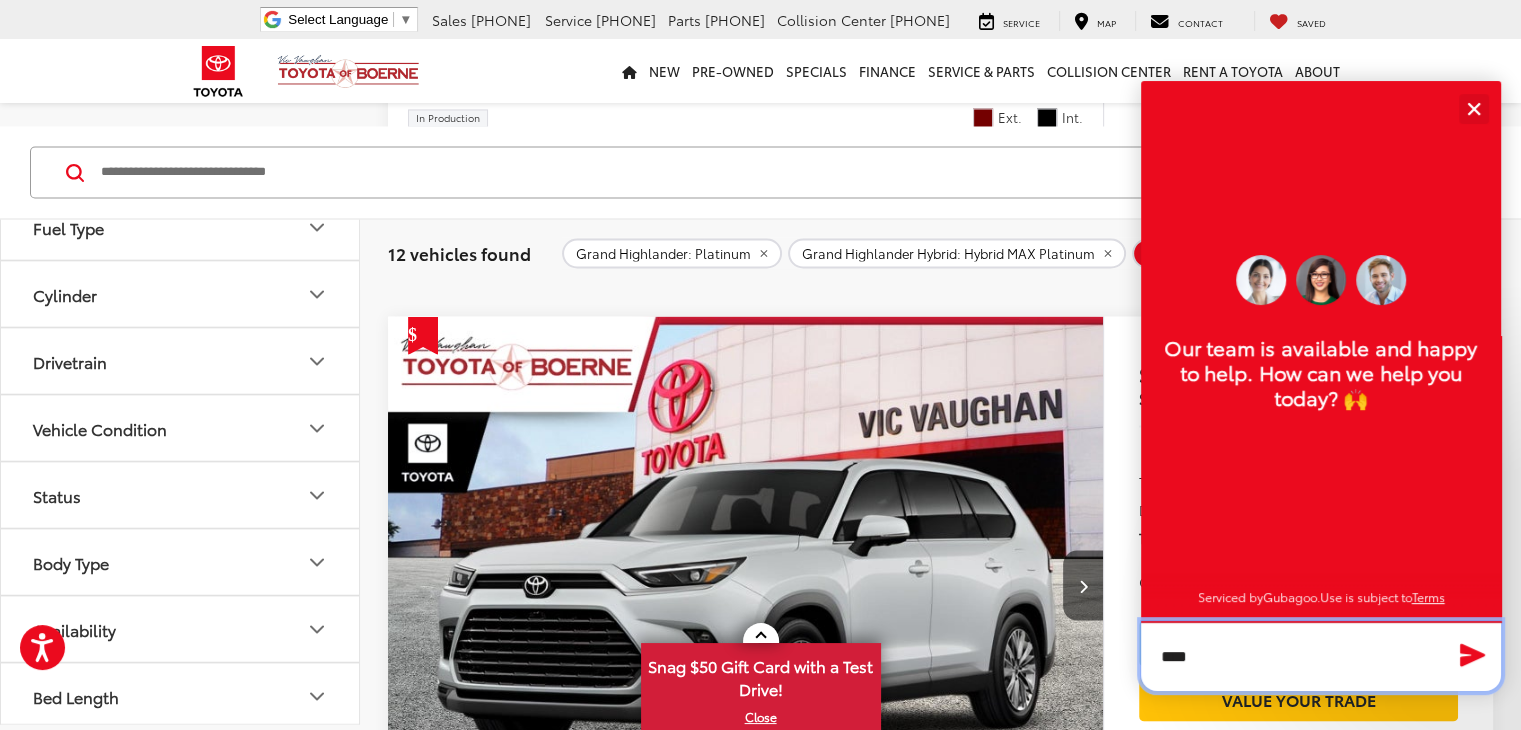 type on "*****" 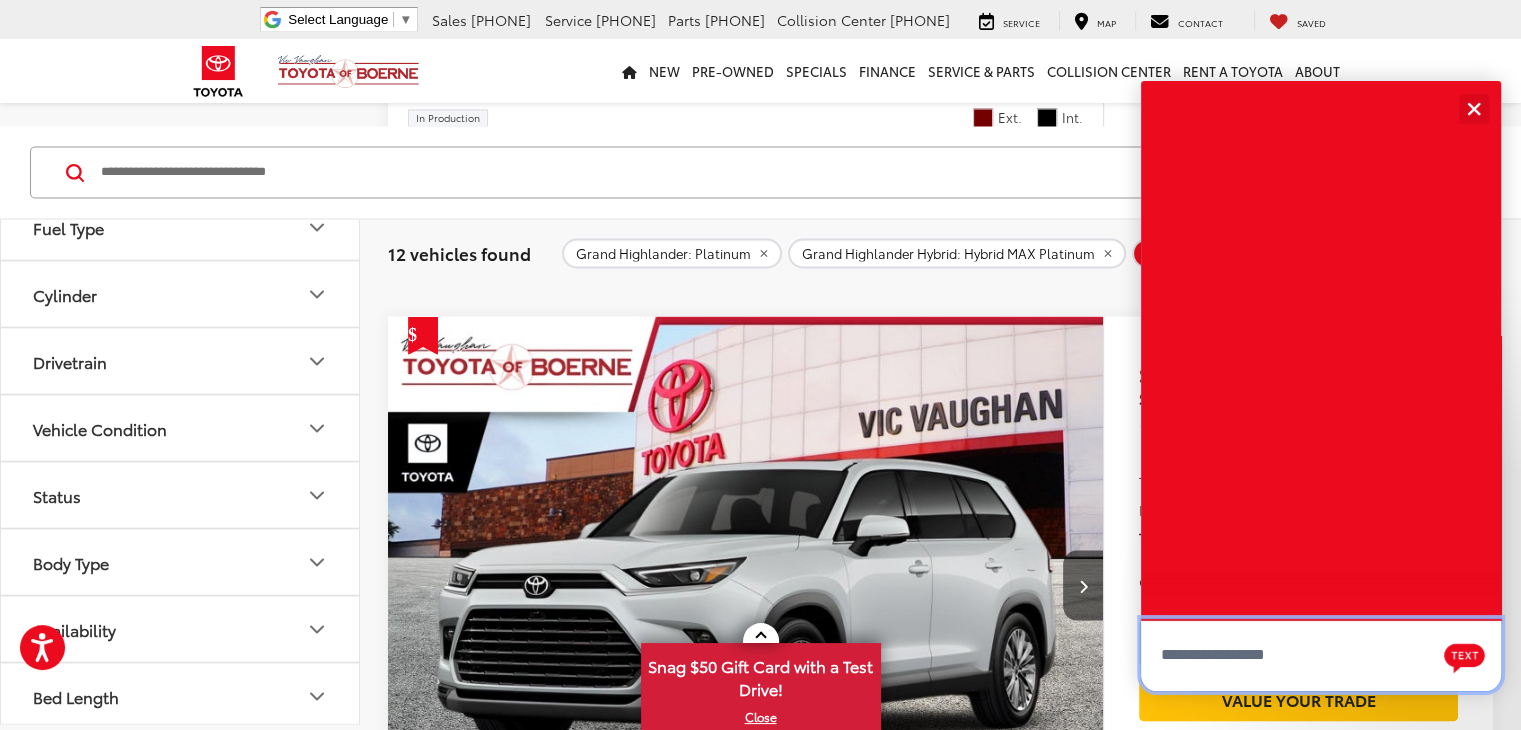 scroll, scrollTop: 0, scrollLeft: 0, axis: both 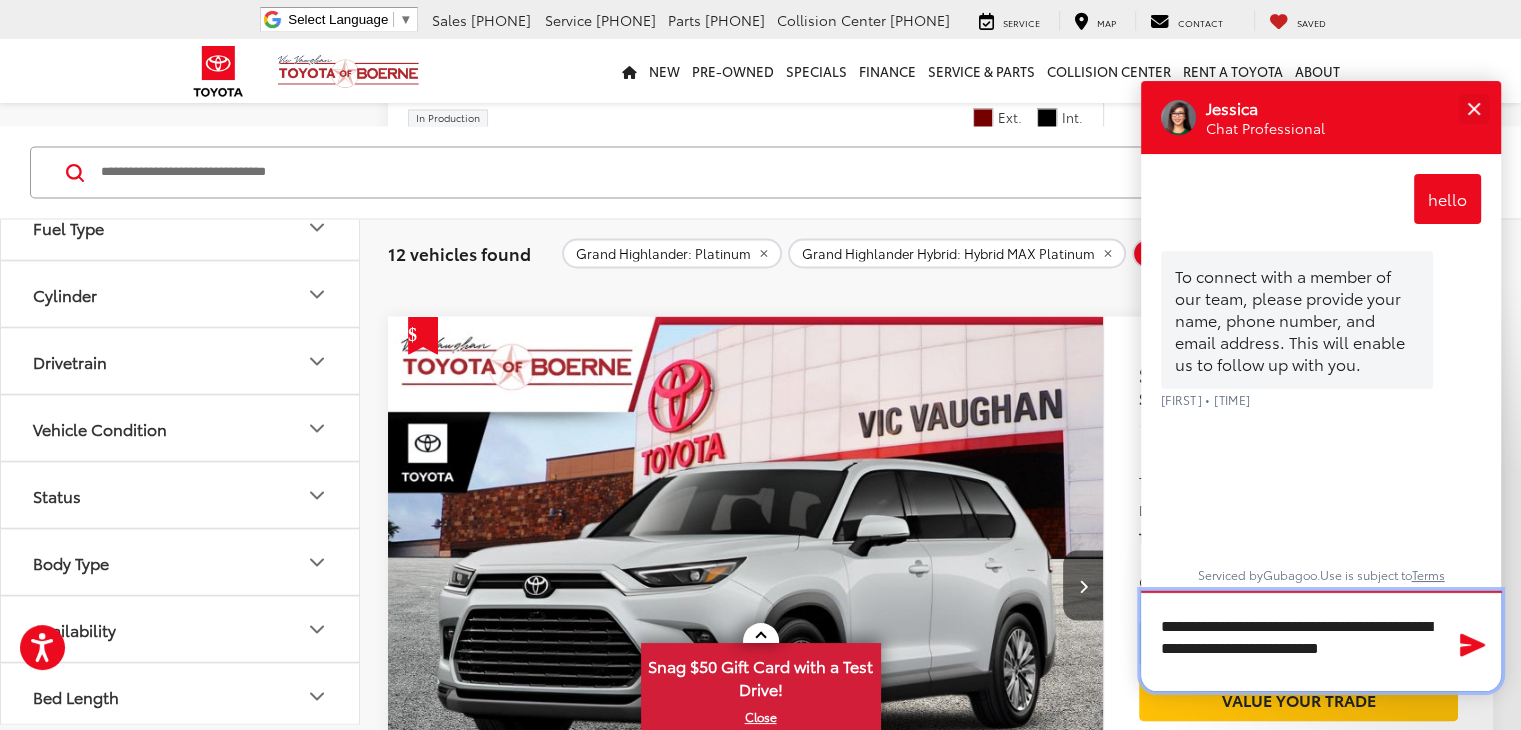 type on "**********" 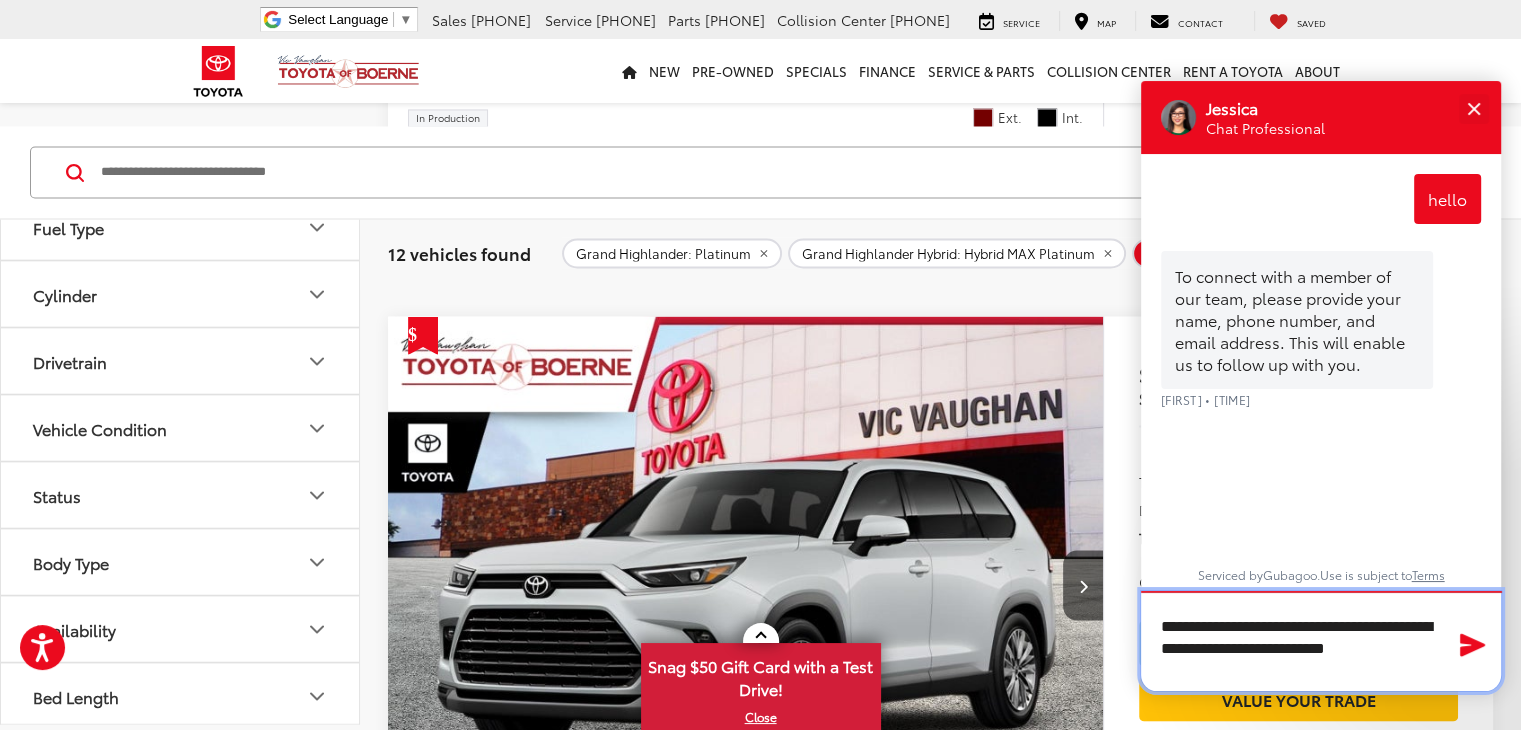type 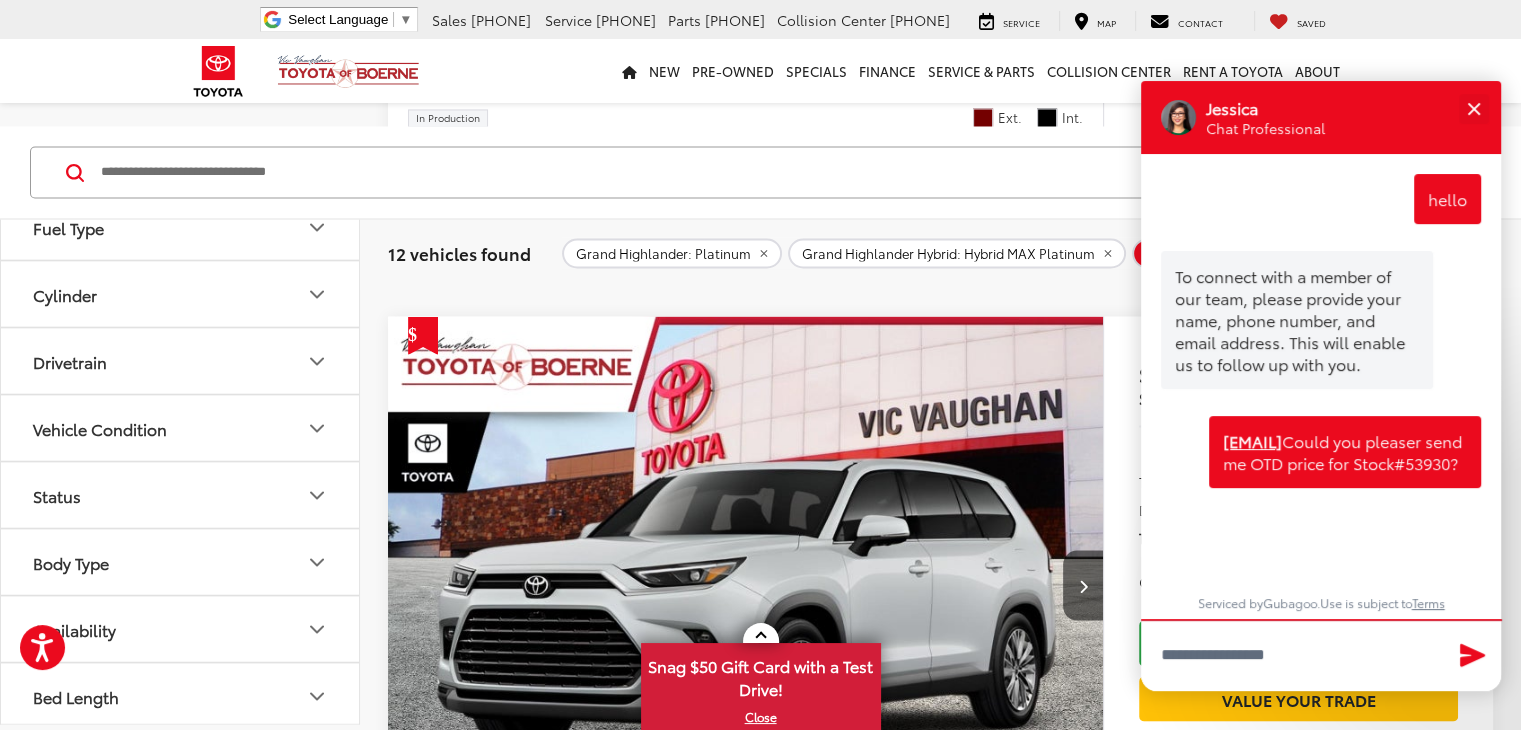click on "More Details Comments Dealer Comments Wind Chill Prl 2025 Toyota Grand Highlander Platinum AWD 8-Speed Automatic 2.4L 4-Cylinder Disclaimer: New vehicle pricing includes all offers and incentives. Tax, Title, Tags and Dealer doc fee $225.00 not included in vehicle prices shown and must be paid by the purchaser. While great effort is made to ensure the accuracy of the information on this site, errors do occur so please verify information with a customer service rep. This is easily done by calling us at 210-625-4392 or by visiting us at the dealership. Offers expire August 4,2025. Manufacturer’s Rebate subject to residency restrictions. Any customer not meeting the residency restrictions will receive a dealer discount in the same amount of the manufacturer’s rebate. Recent Arrival! 20/26 City/Highway MPG More..." at bounding box center [745, 1014] 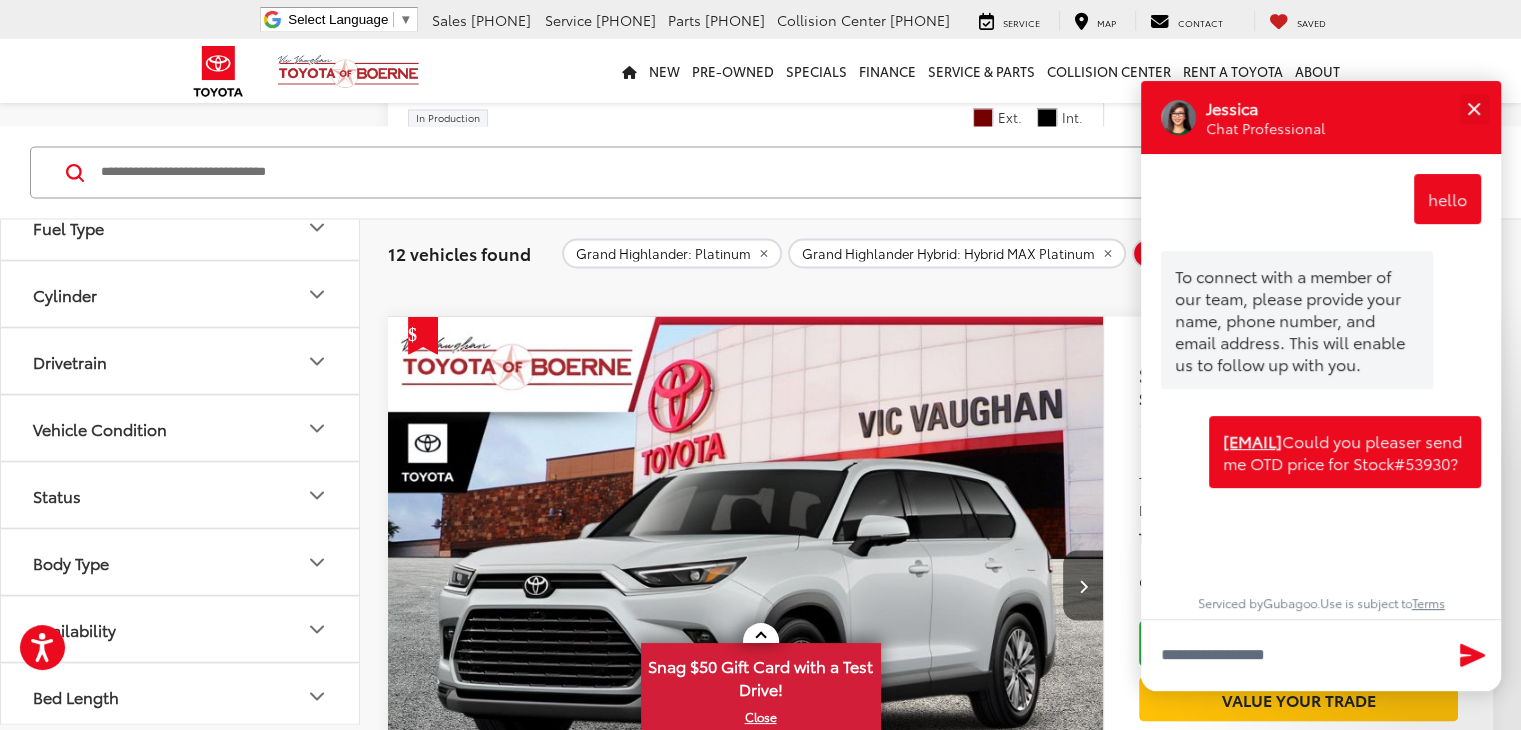 click at bounding box center [746, 585] 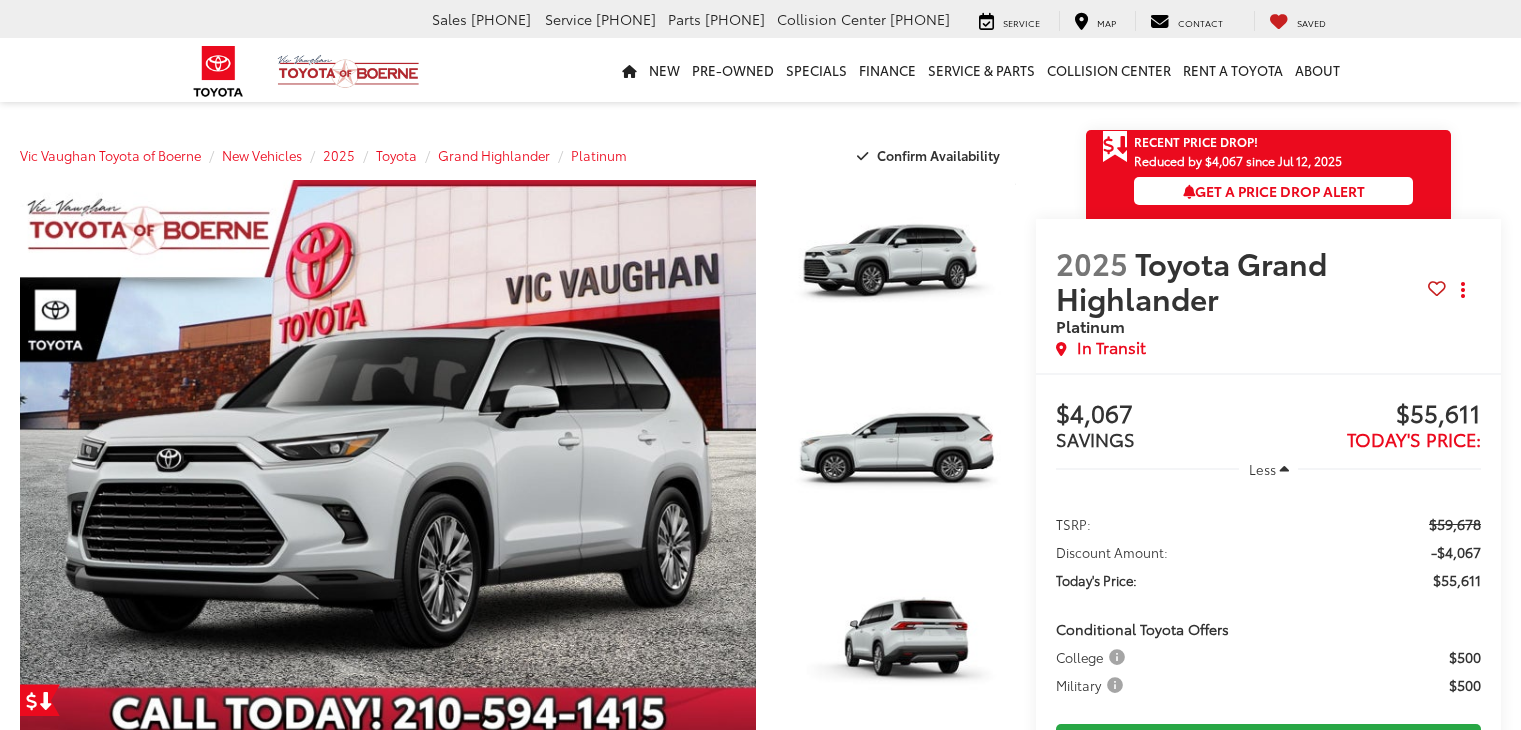 scroll, scrollTop: 0, scrollLeft: 0, axis: both 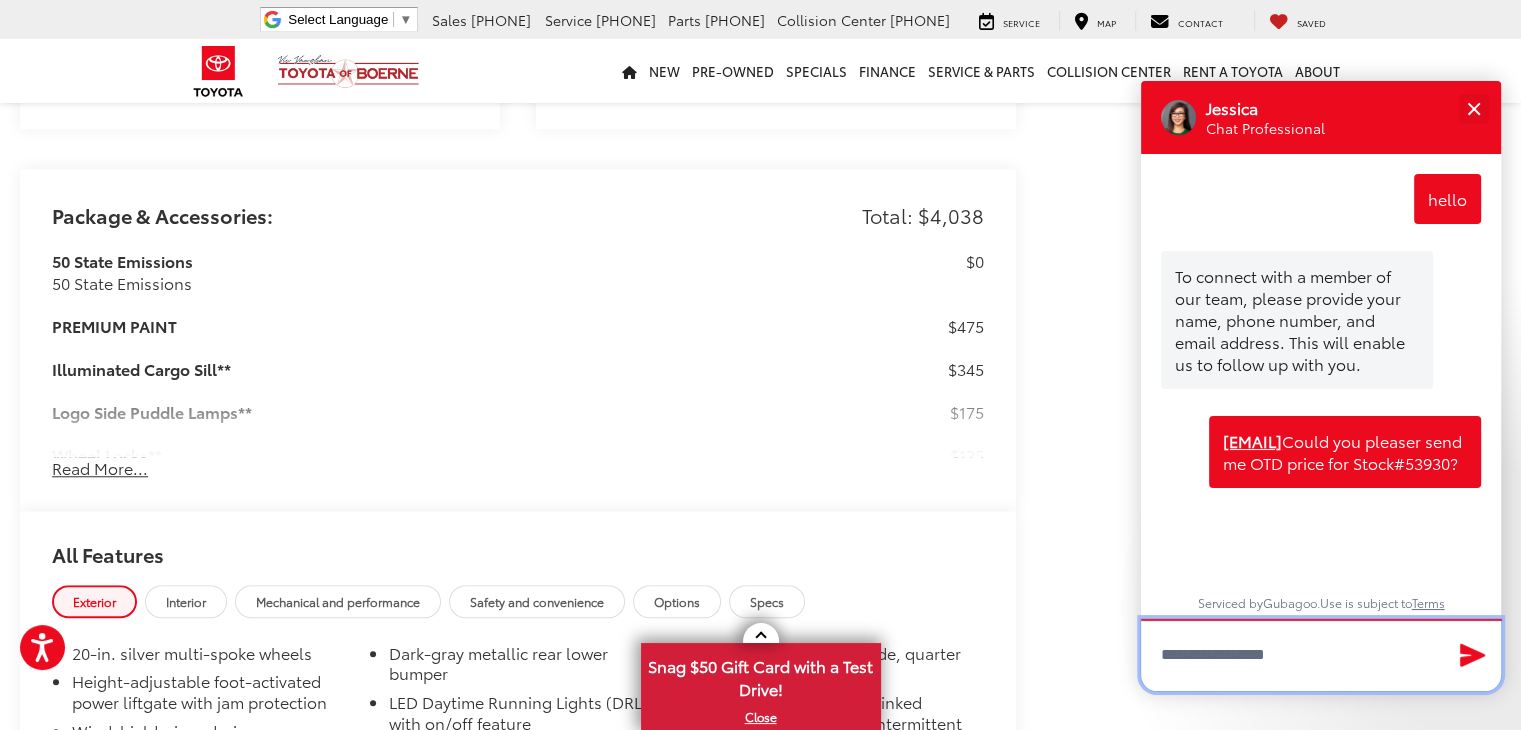 drag, startPoint x: 1524, startPoint y: 61, endPoint x: 1535, endPoint y: 332, distance: 271.22314 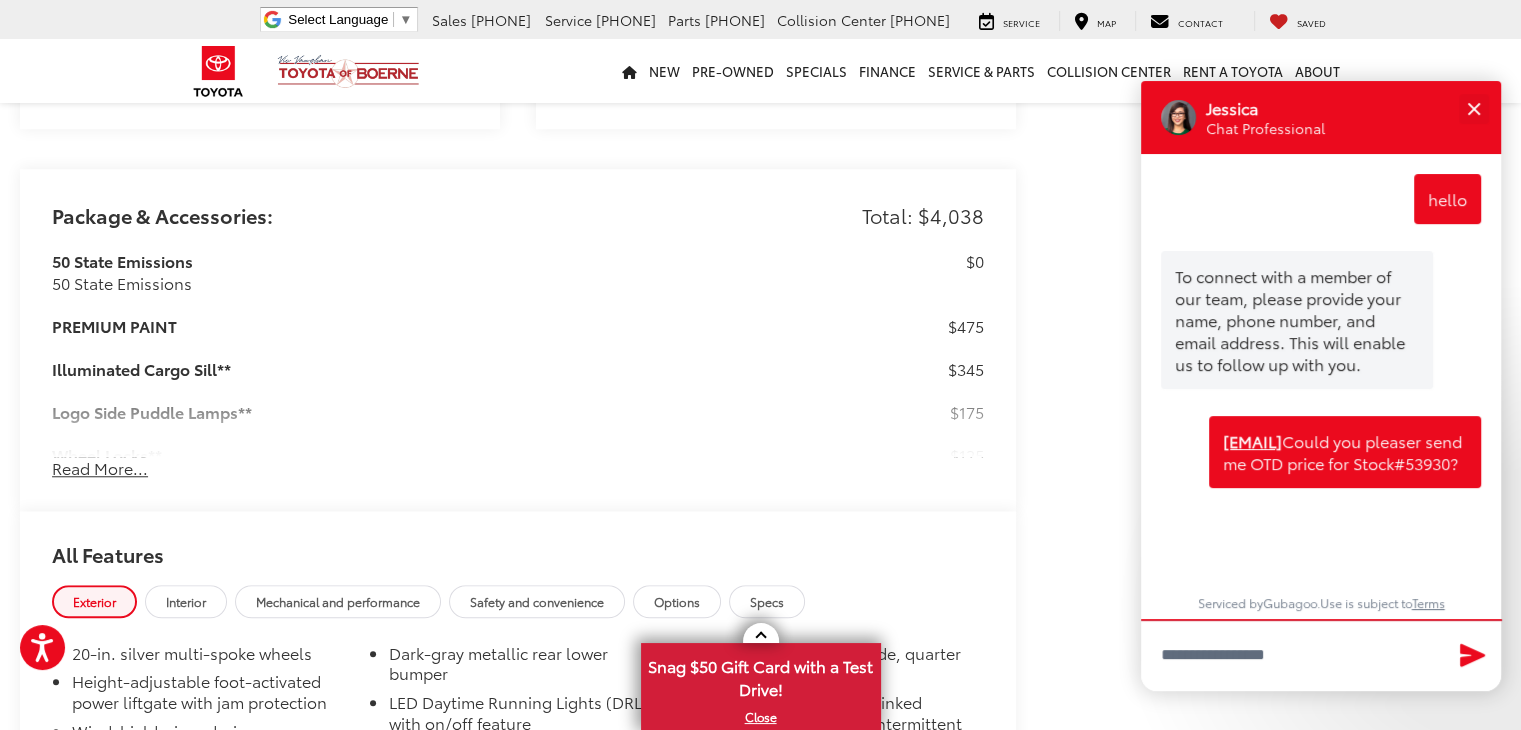 click on "Read More..." at bounding box center [100, 468] 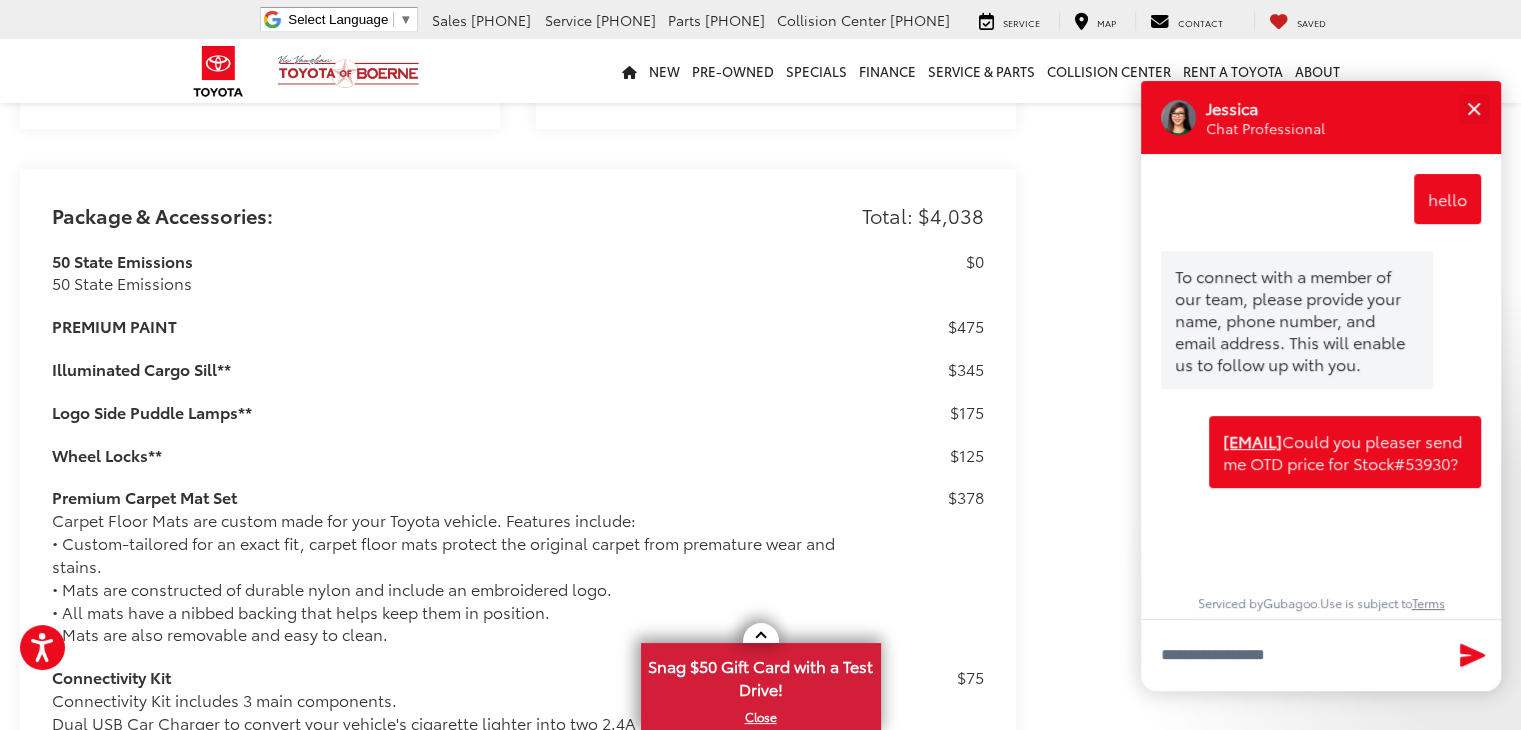 scroll, scrollTop: 1826, scrollLeft: 0, axis: vertical 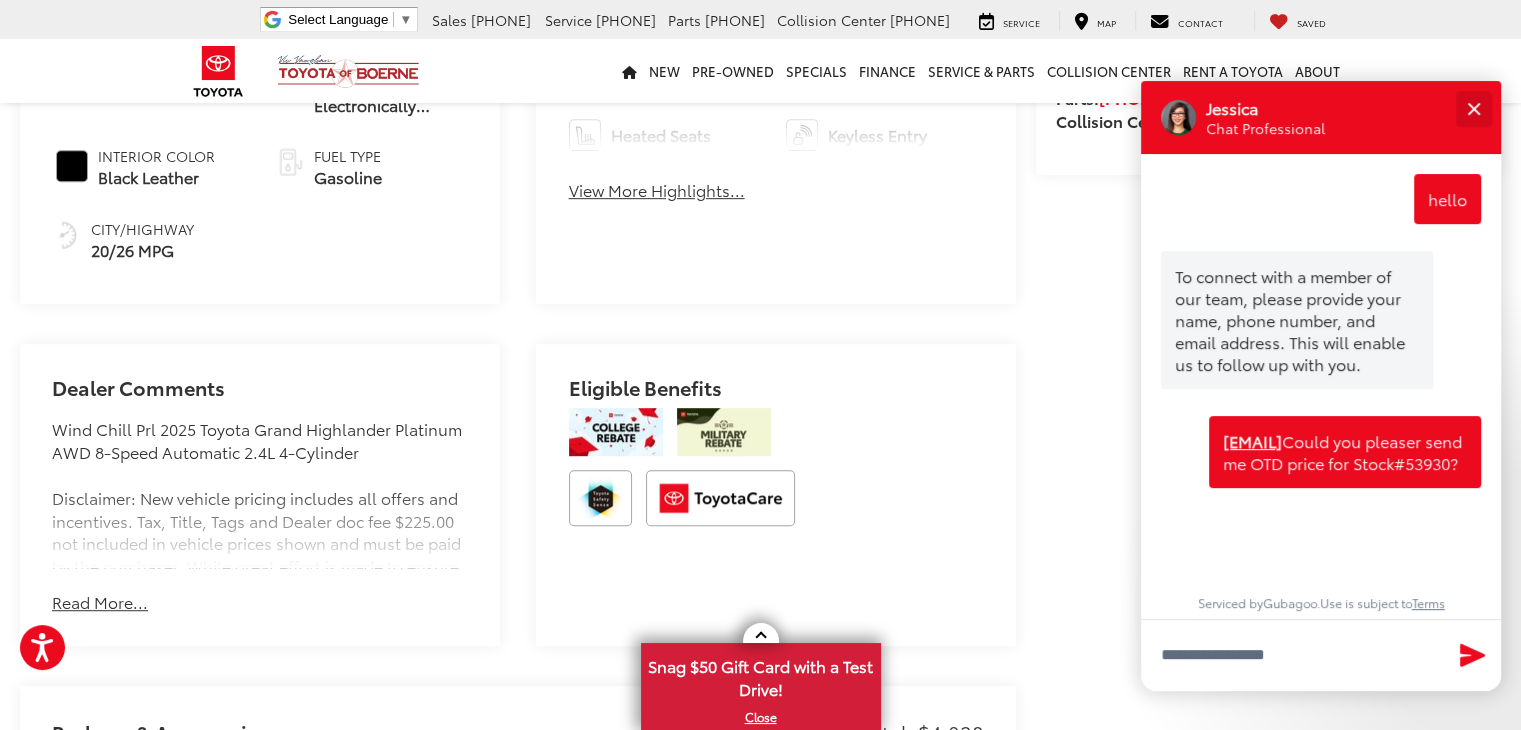 click at bounding box center [1473, 108] 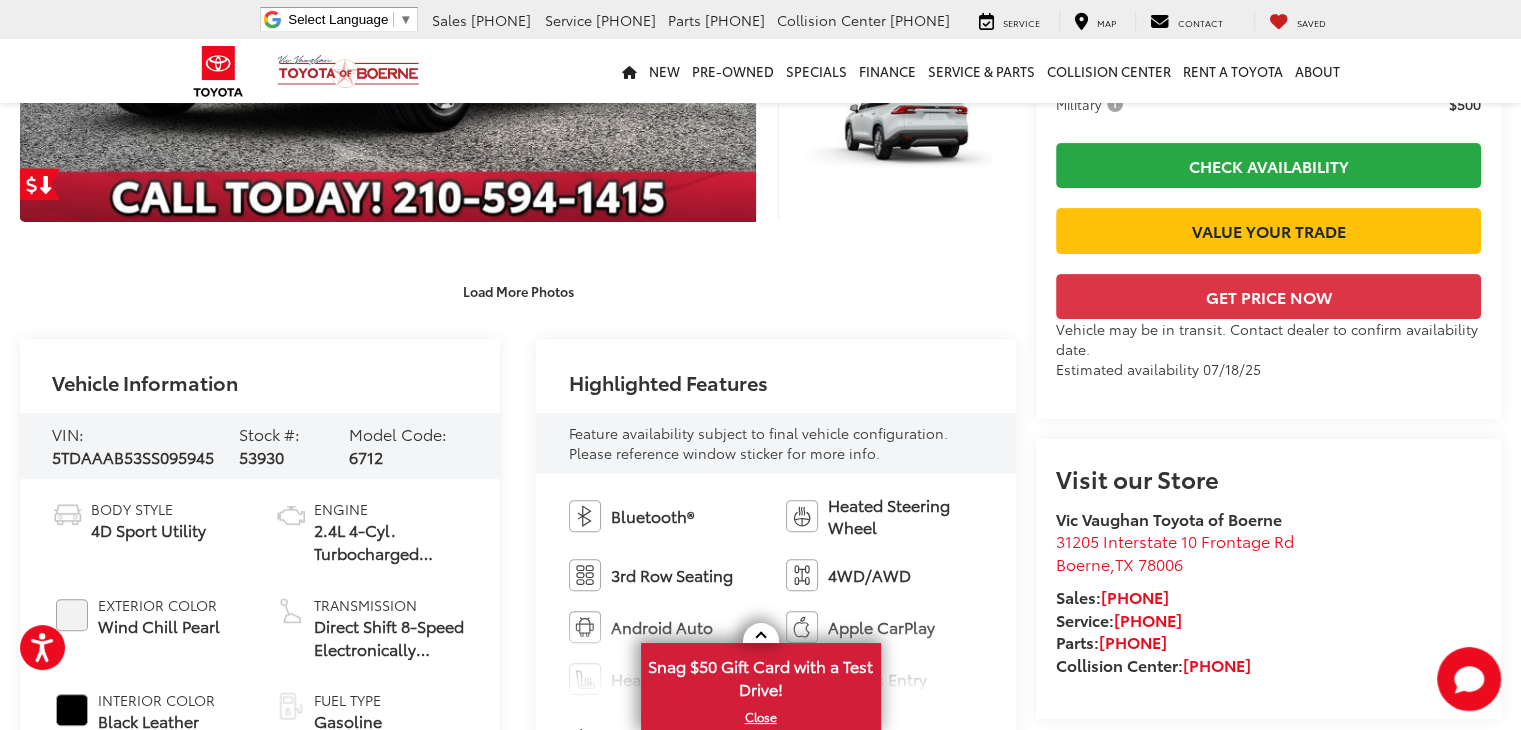 scroll, scrollTop: 320, scrollLeft: 0, axis: vertical 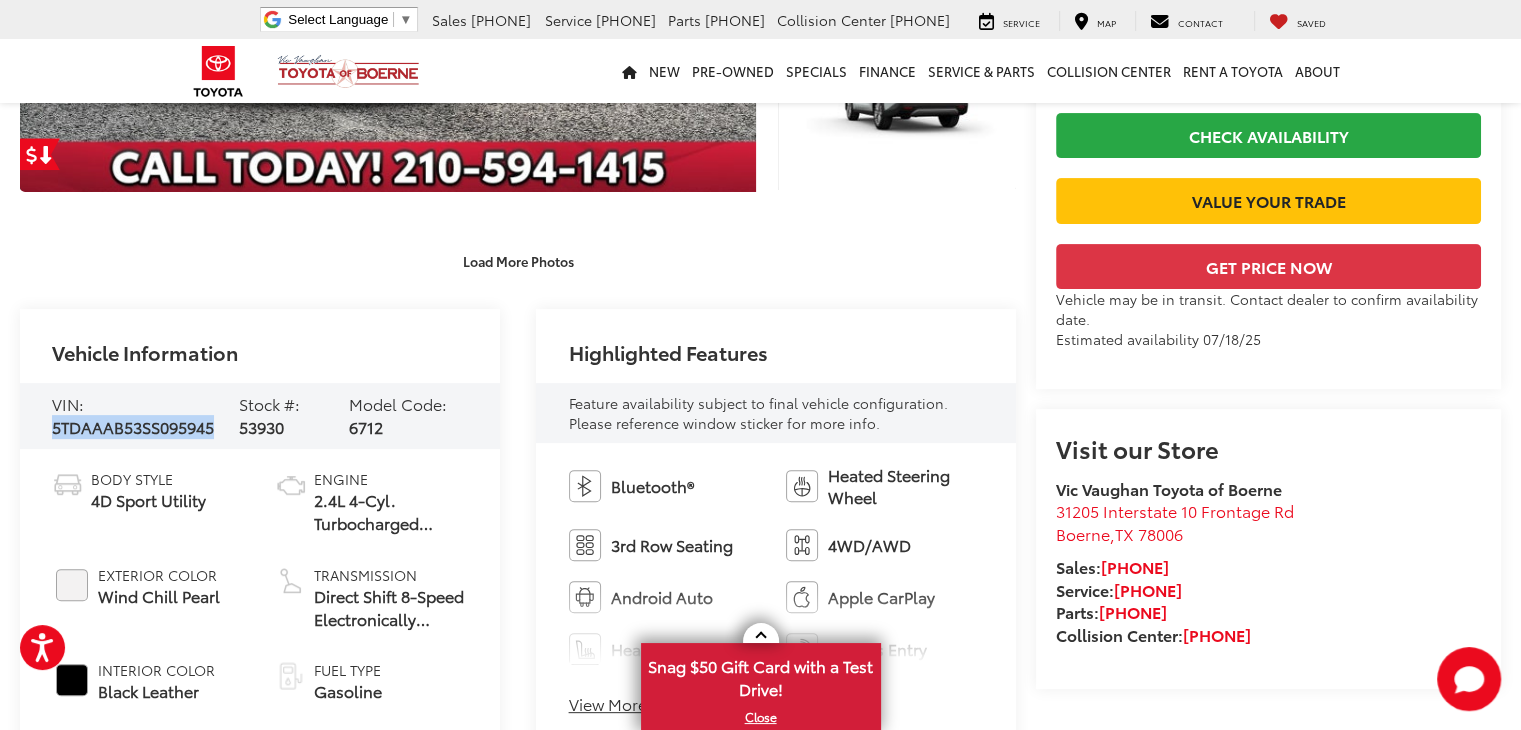 drag, startPoint x: 222, startPoint y: 434, endPoint x: 52, endPoint y: 432, distance: 170.01176 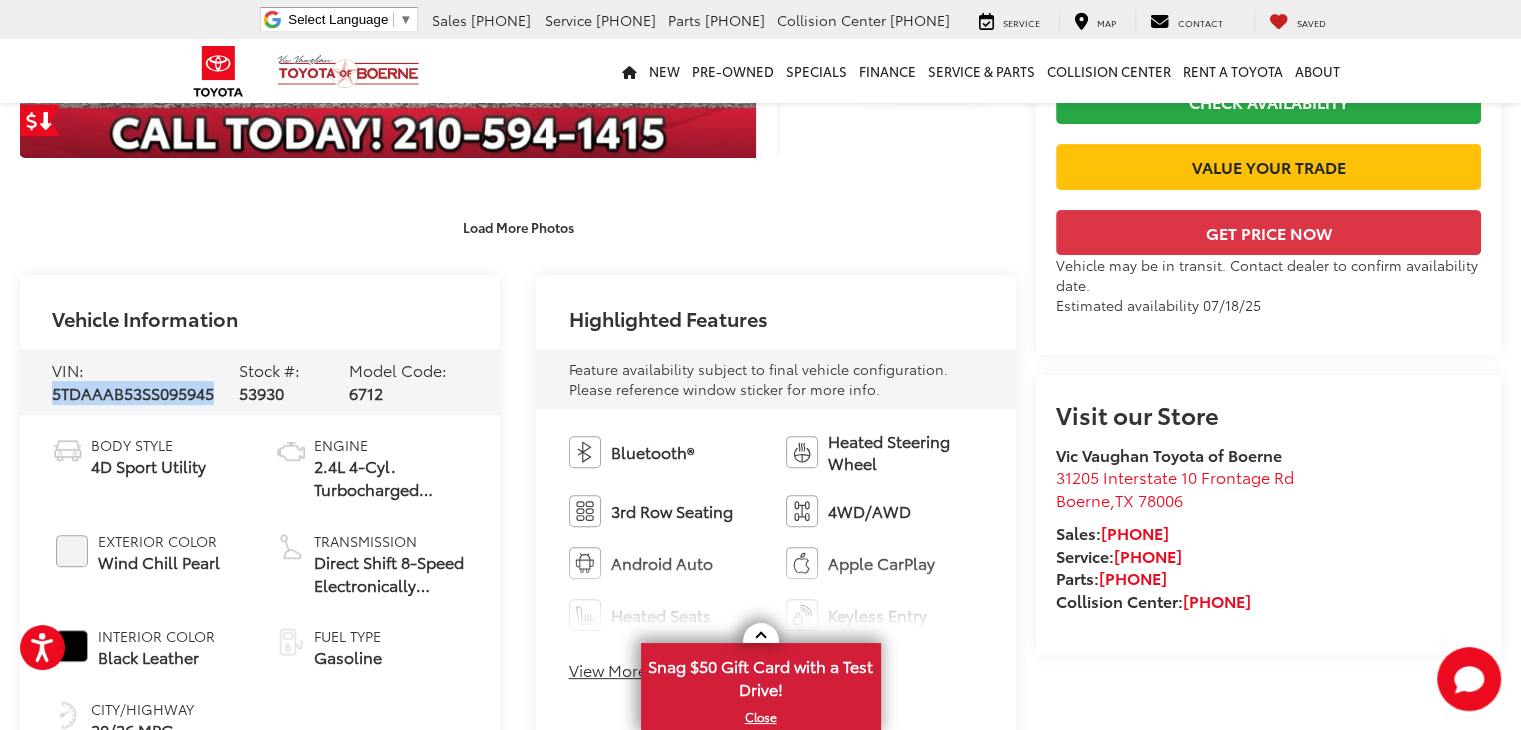 scroll, scrollTop: 581, scrollLeft: 0, axis: vertical 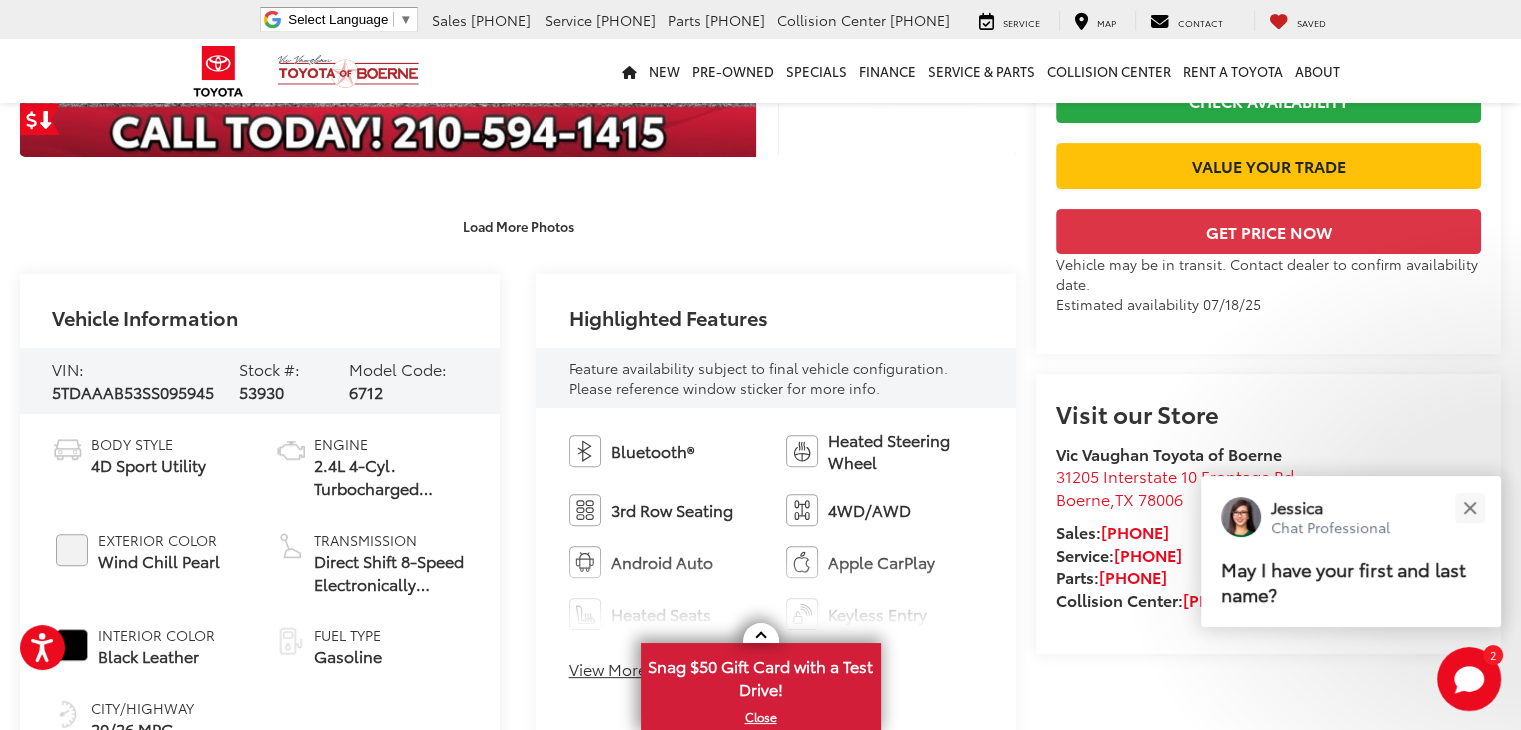 click on "Vic Vaughan Toyota of Boerne" at bounding box center [300, 71] 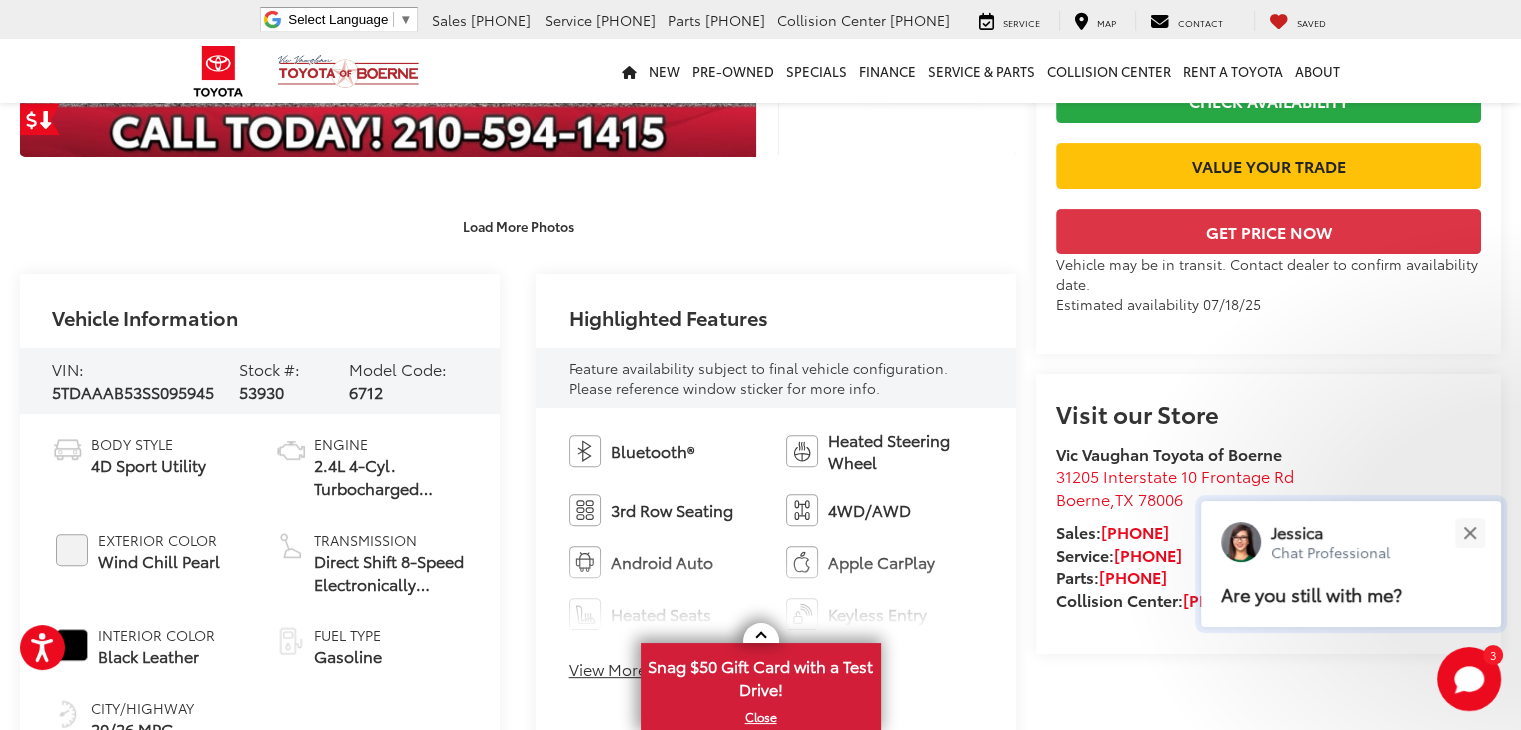click on "Are you still with me?" at bounding box center (1351, 594) 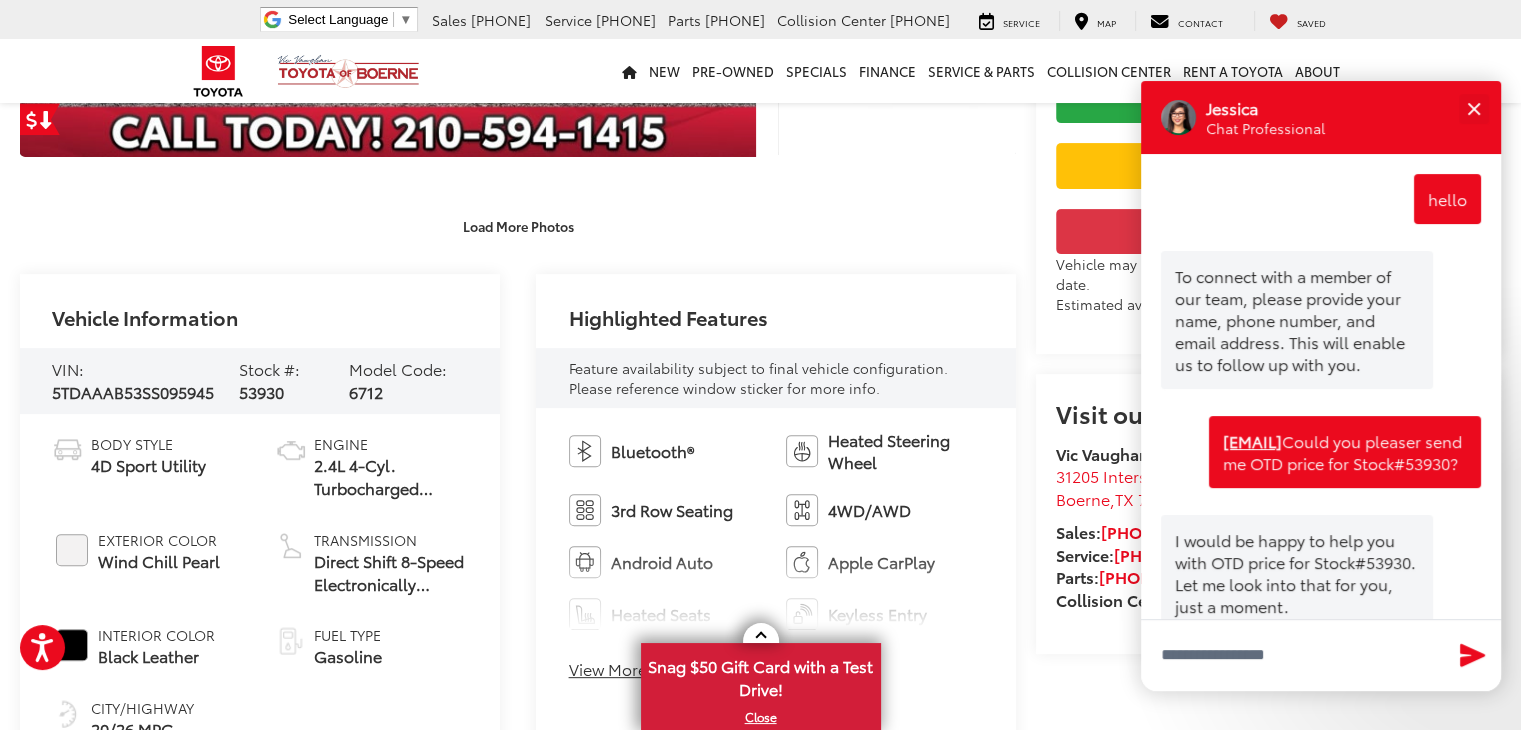 scroll, scrollTop: 240, scrollLeft: 0, axis: vertical 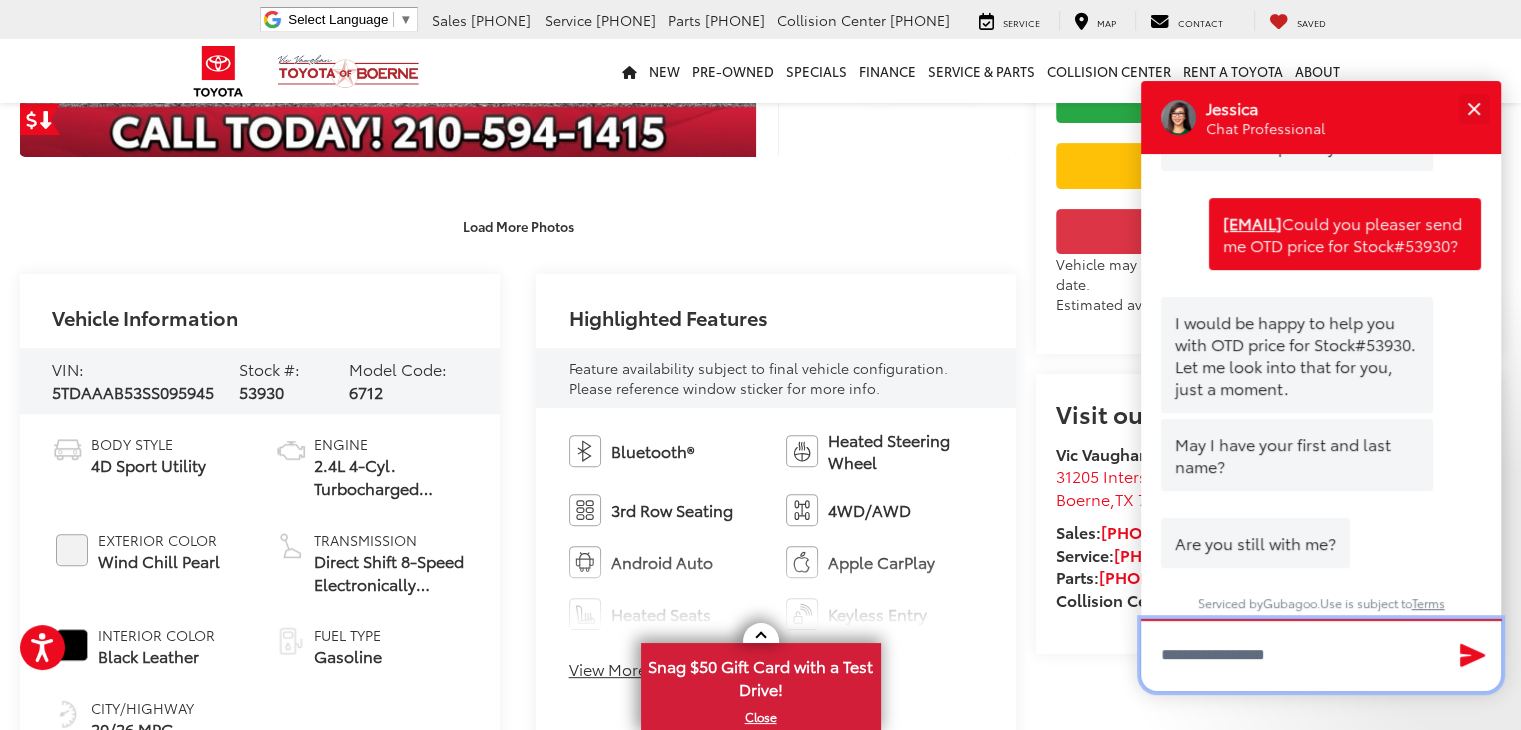 click at bounding box center [1321, 655] 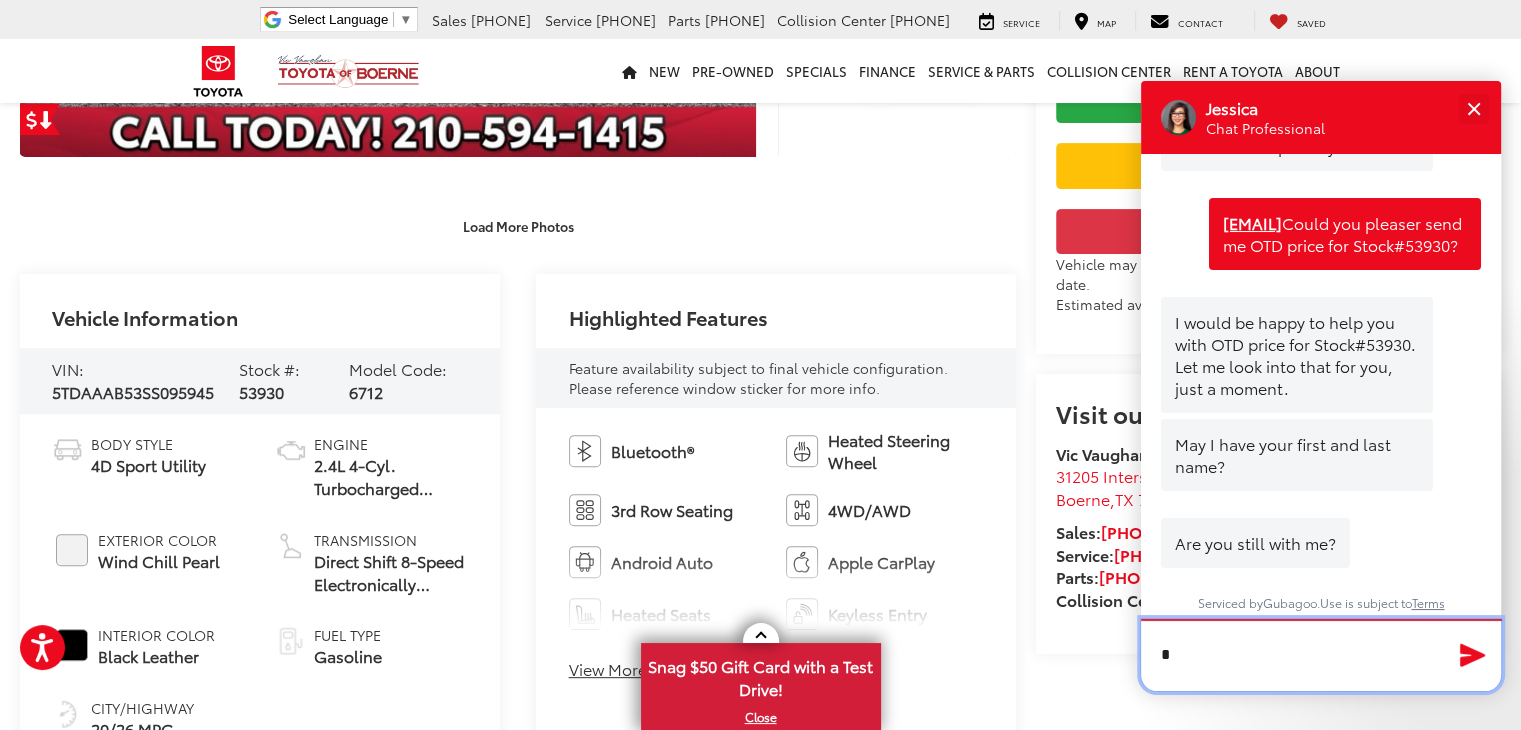 scroll, scrollTop: 238, scrollLeft: 0, axis: vertical 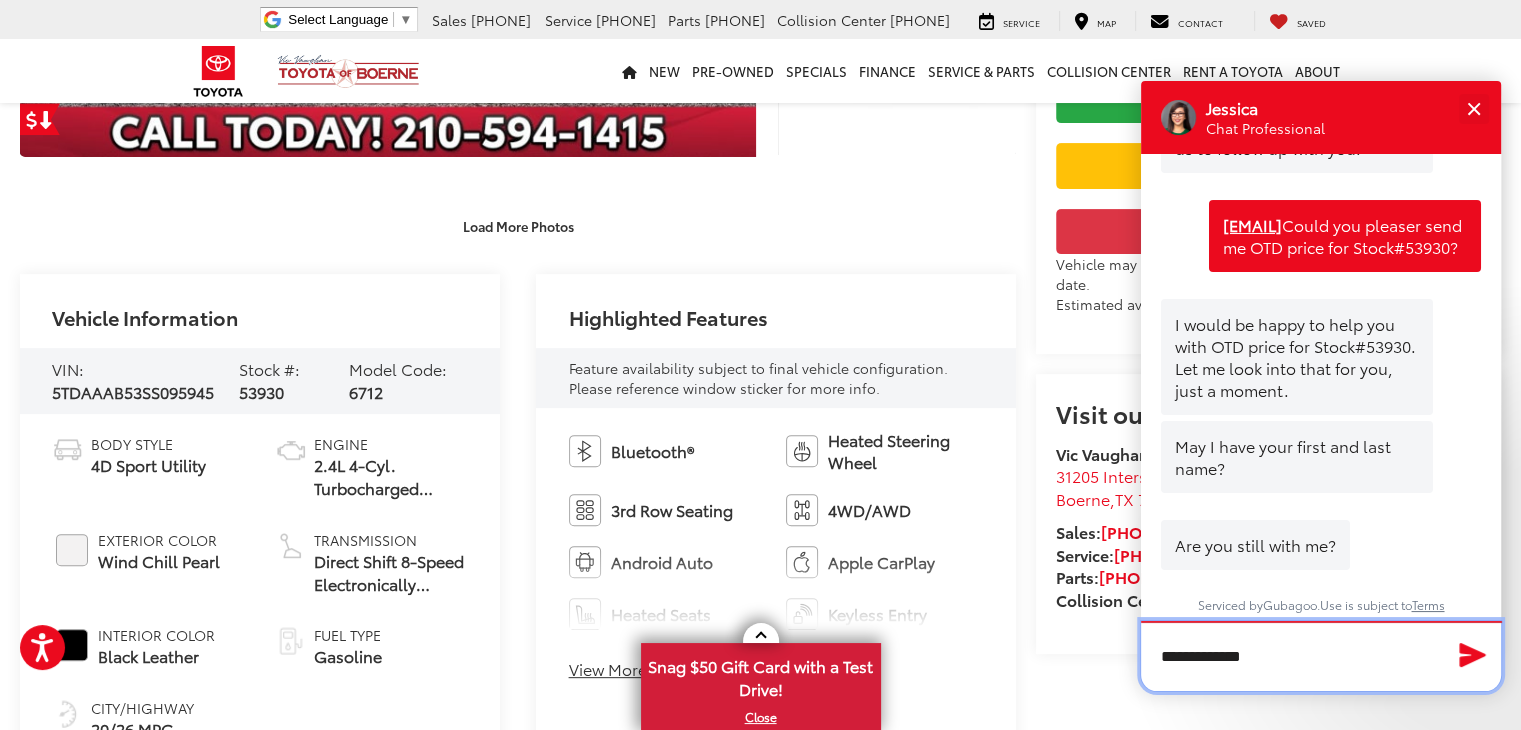 type on "**********" 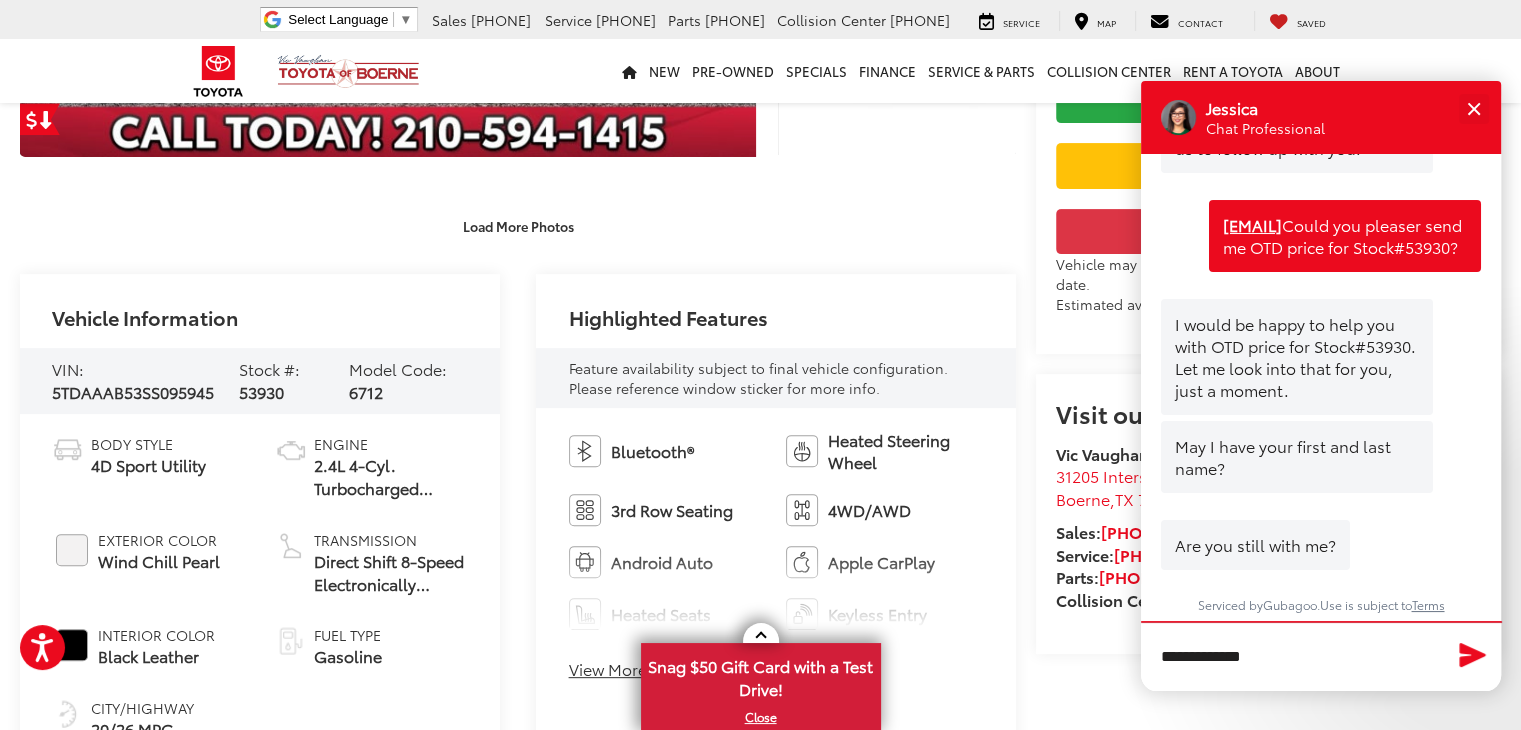 click 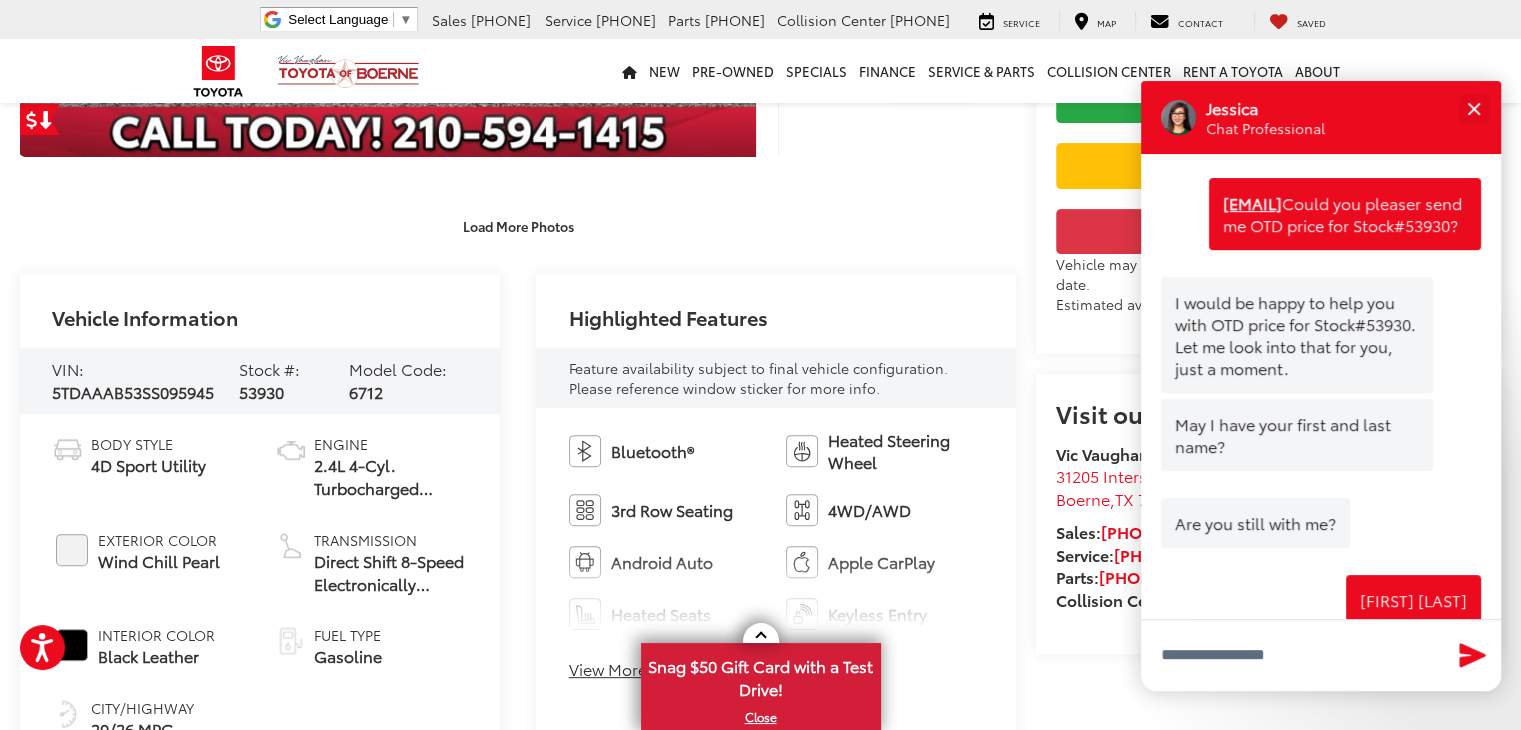scroll, scrollTop: 316, scrollLeft: 0, axis: vertical 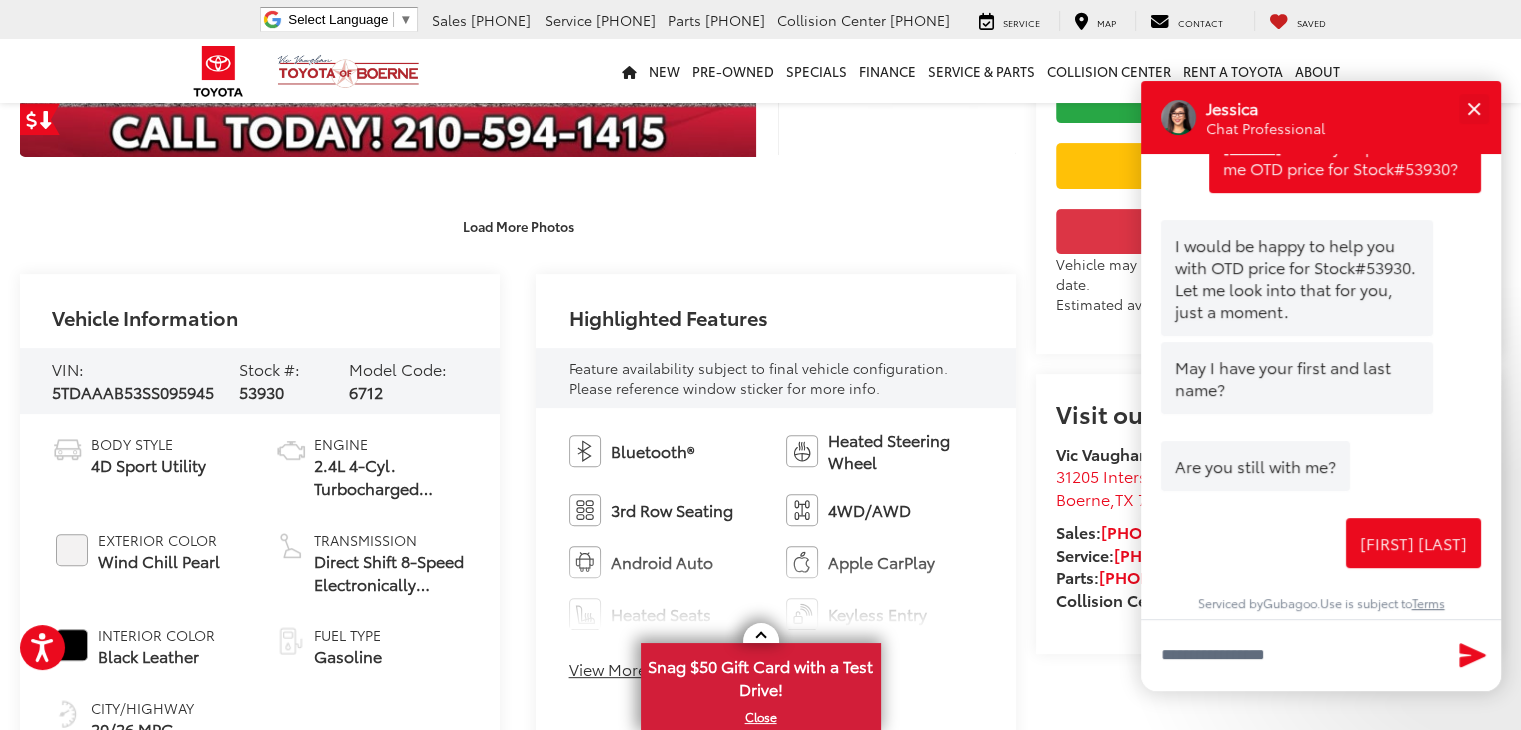 click 